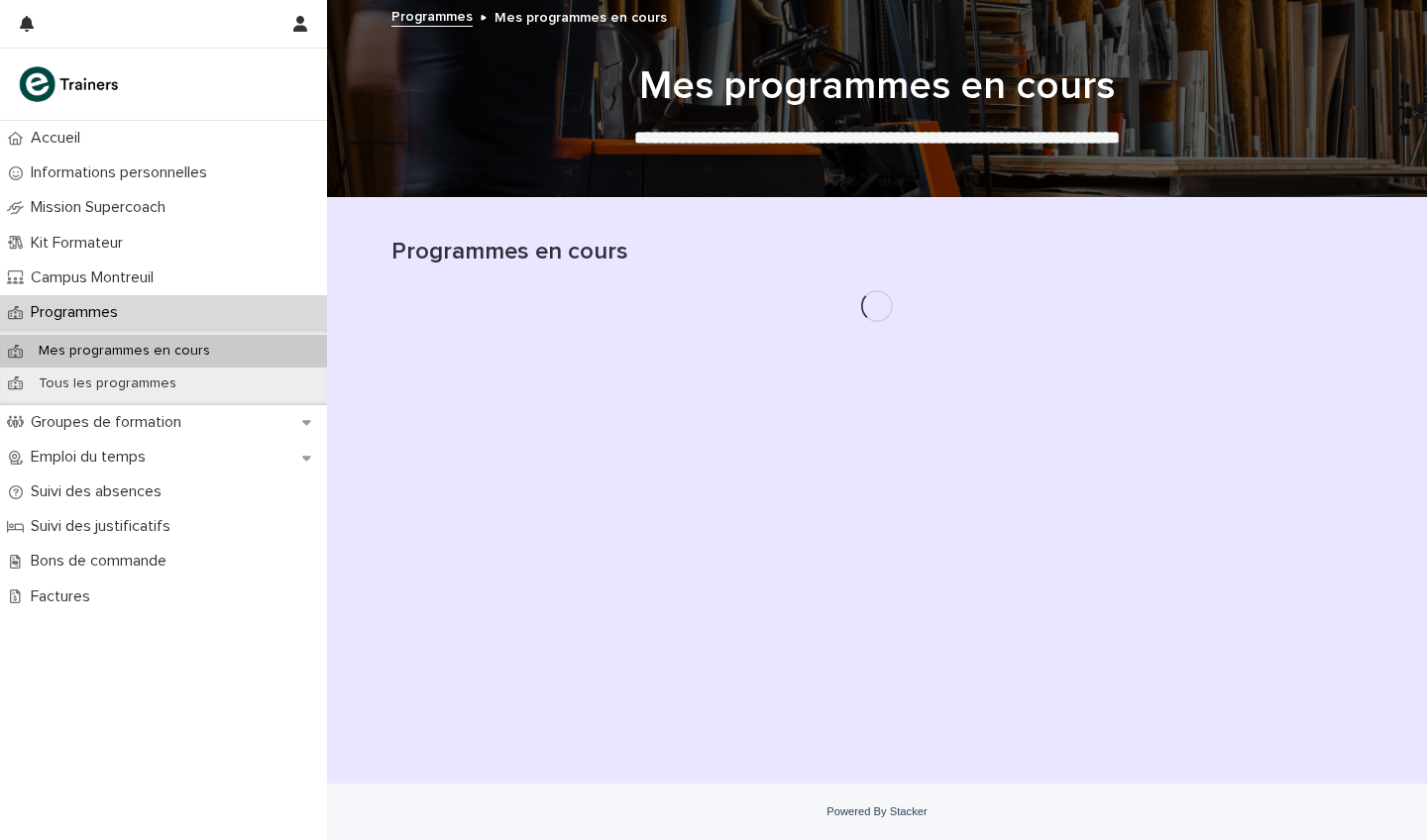 scroll, scrollTop: 0, scrollLeft: 0, axis: both 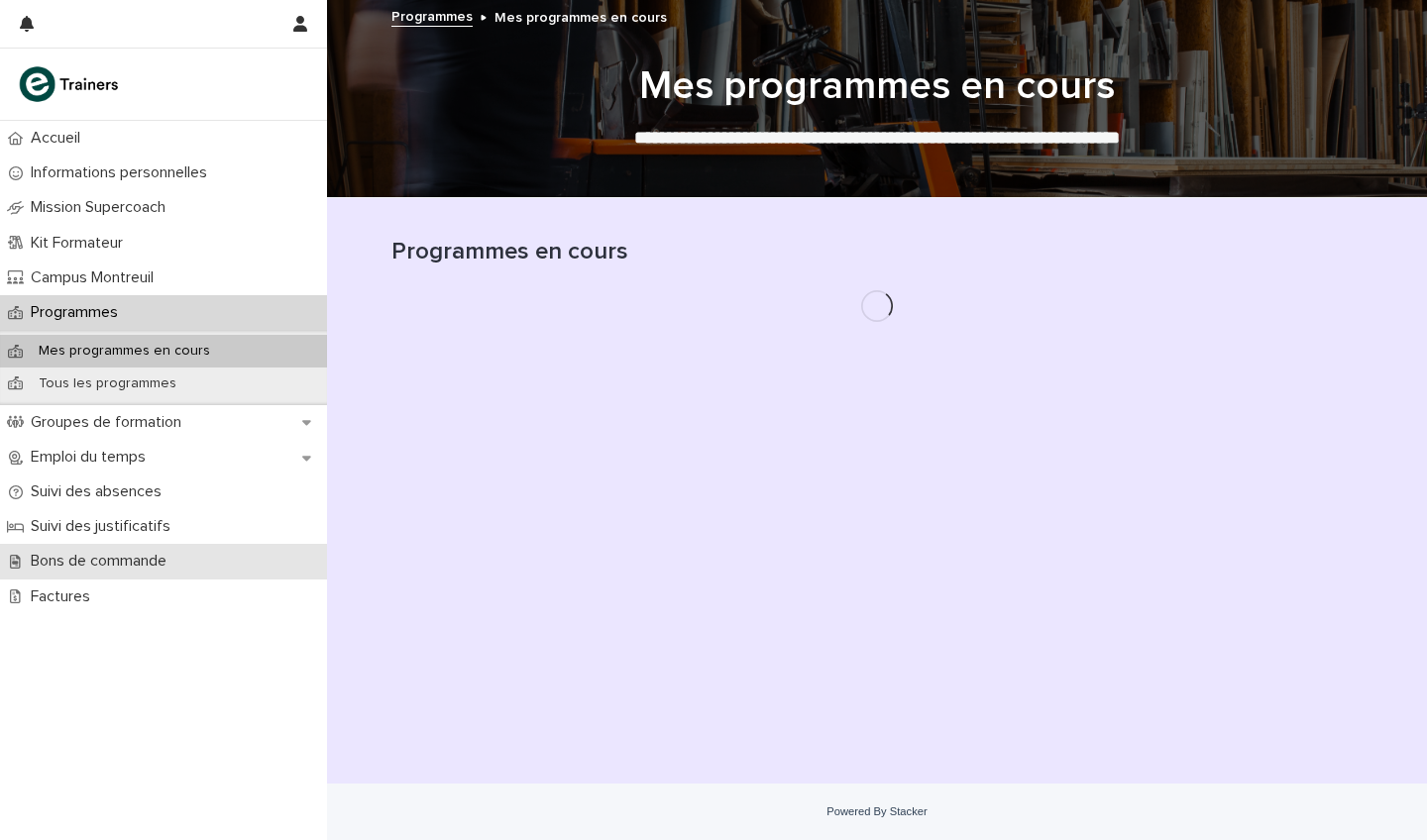 click on "Bons de commande" at bounding box center (102, 561) 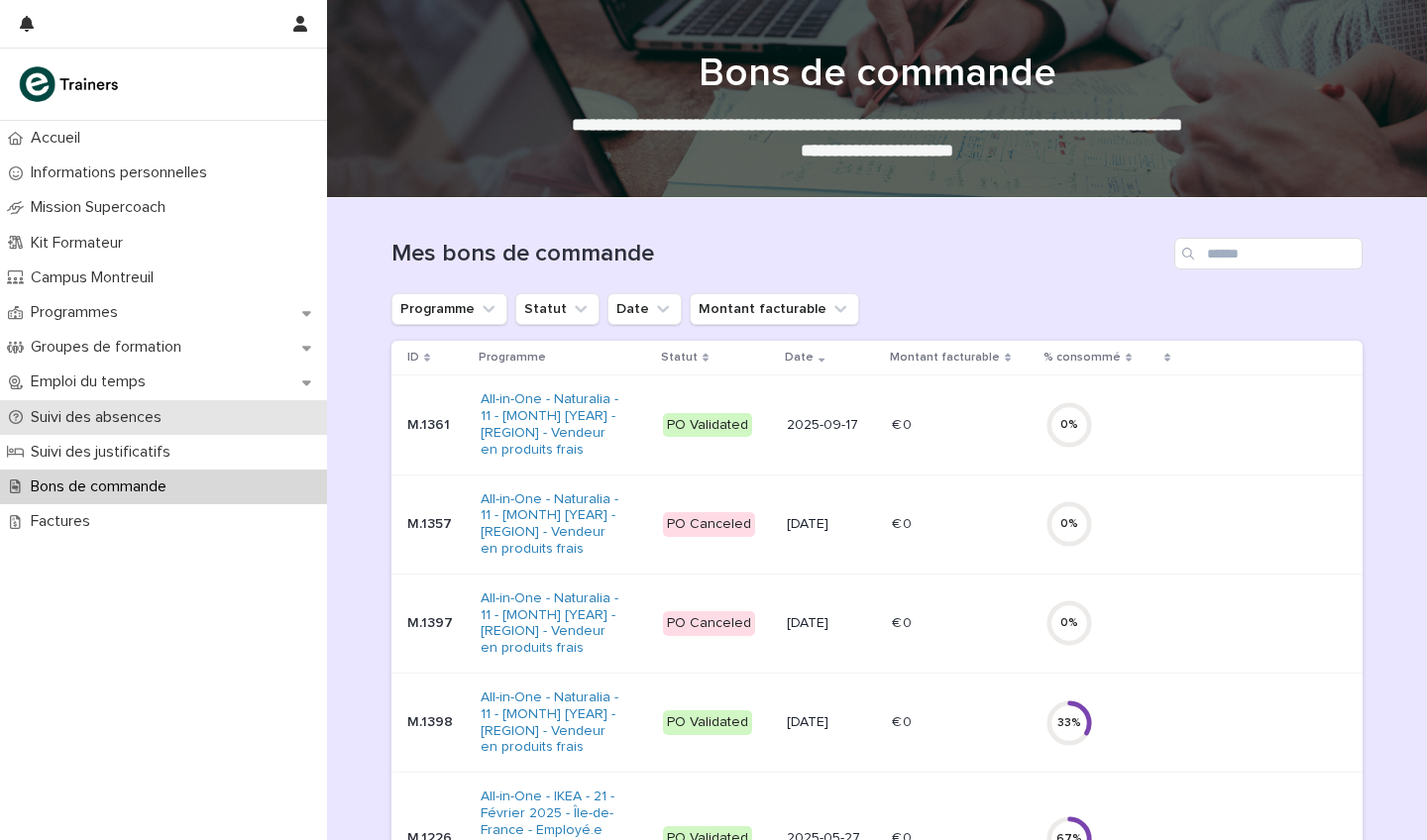 scroll, scrollTop: 0, scrollLeft: 0, axis: both 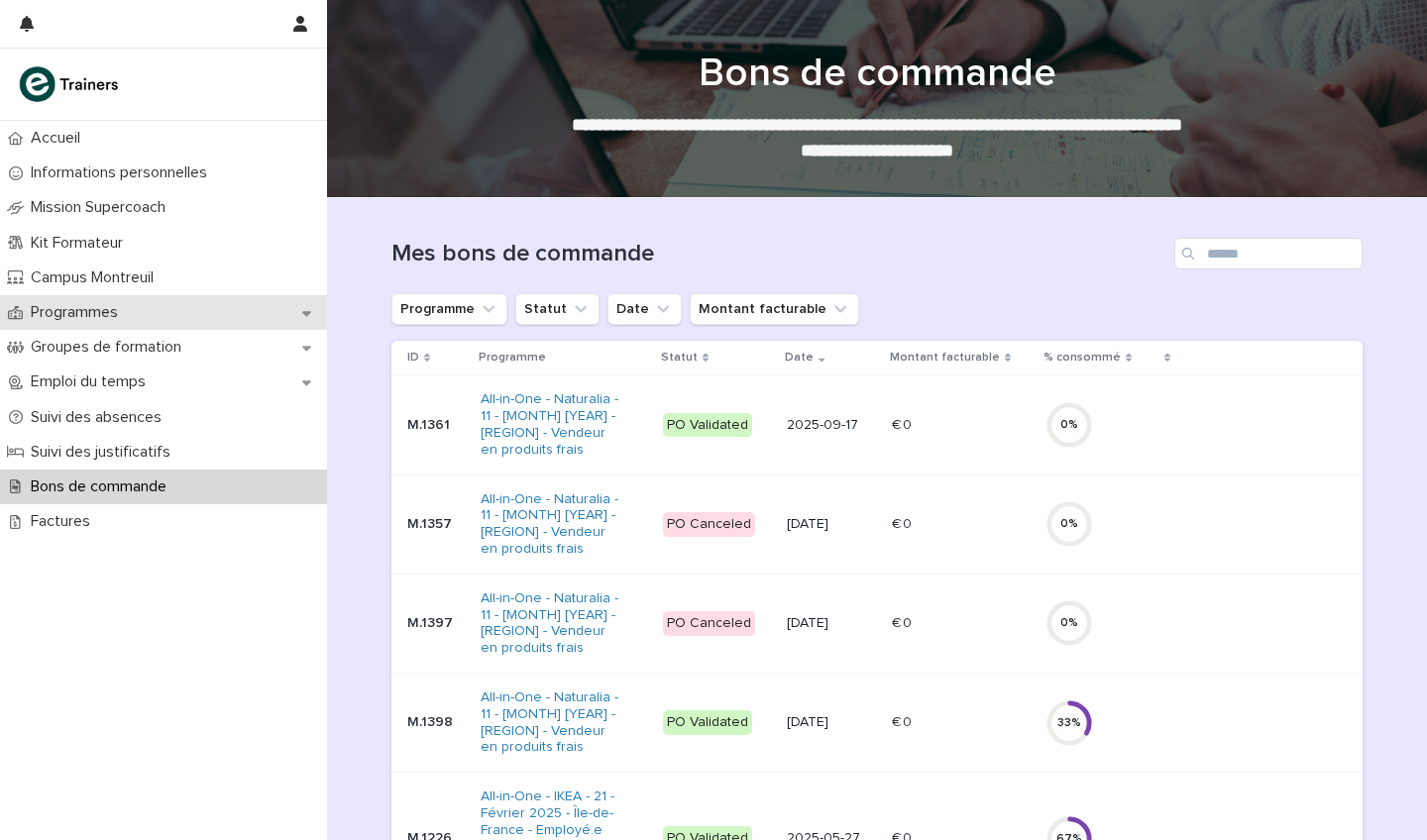 click on "Programmes" at bounding box center [78, 312] 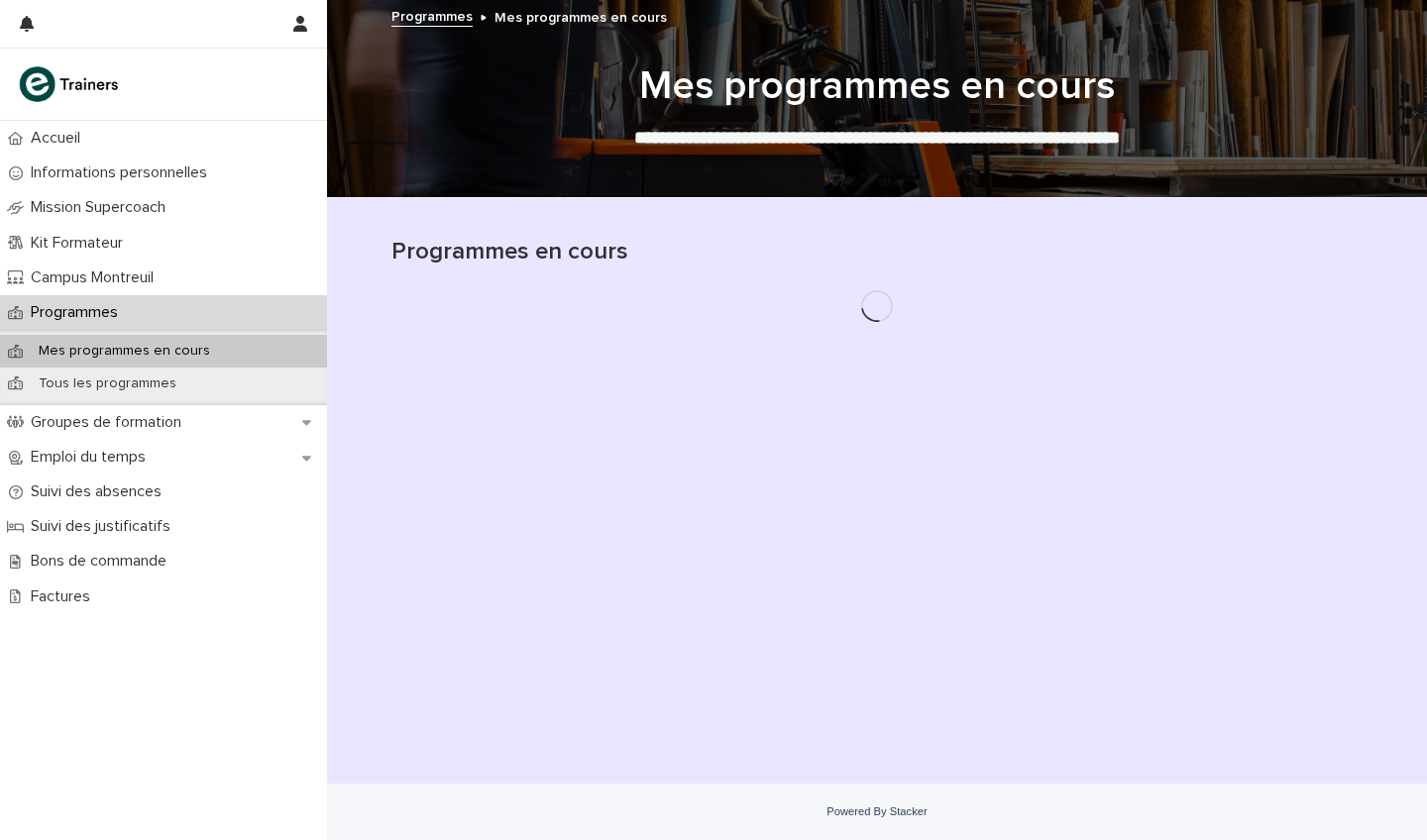 scroll, scrollTop: 0, scrollLeft: 0, axis: both 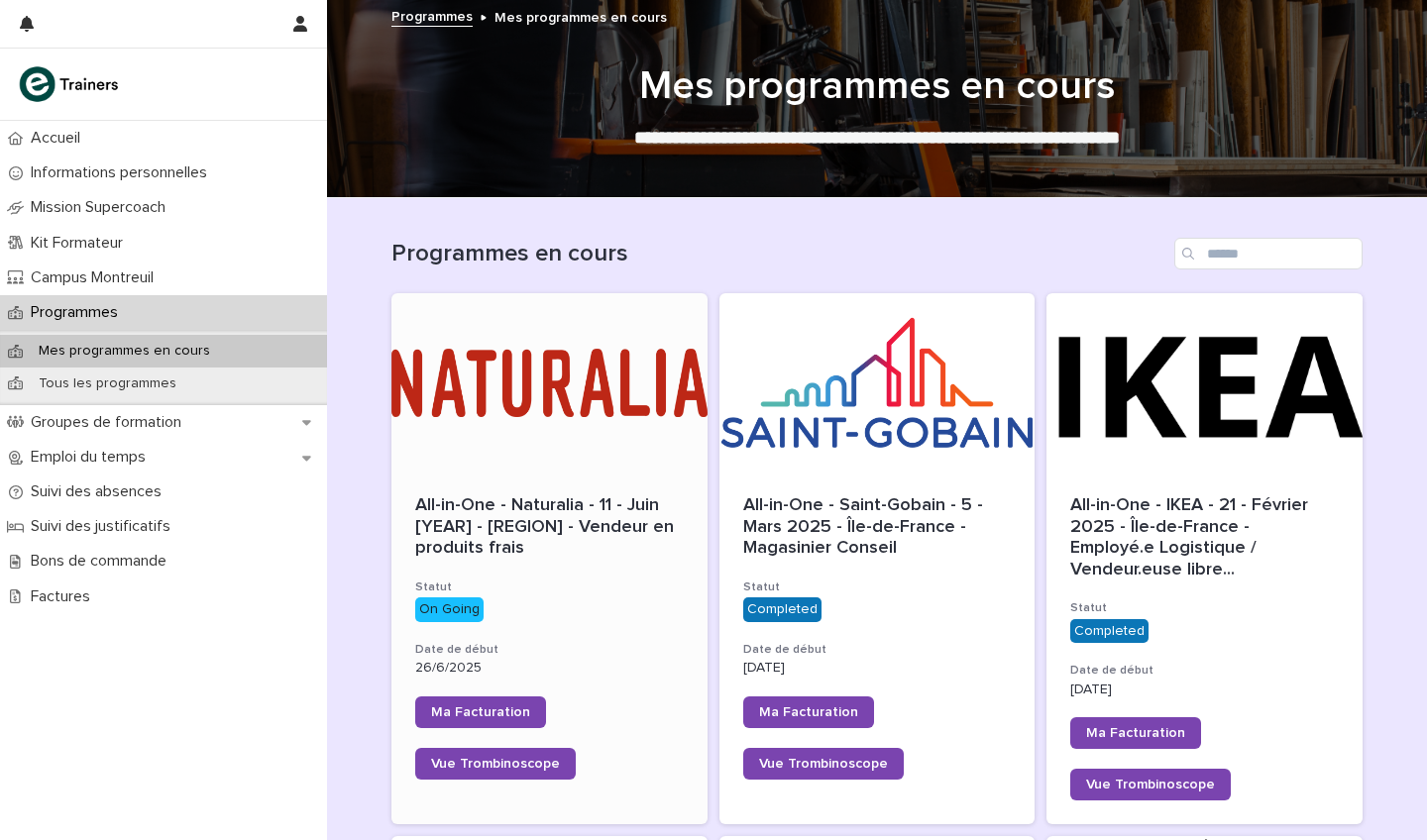 click at bounding box center [549, 382] 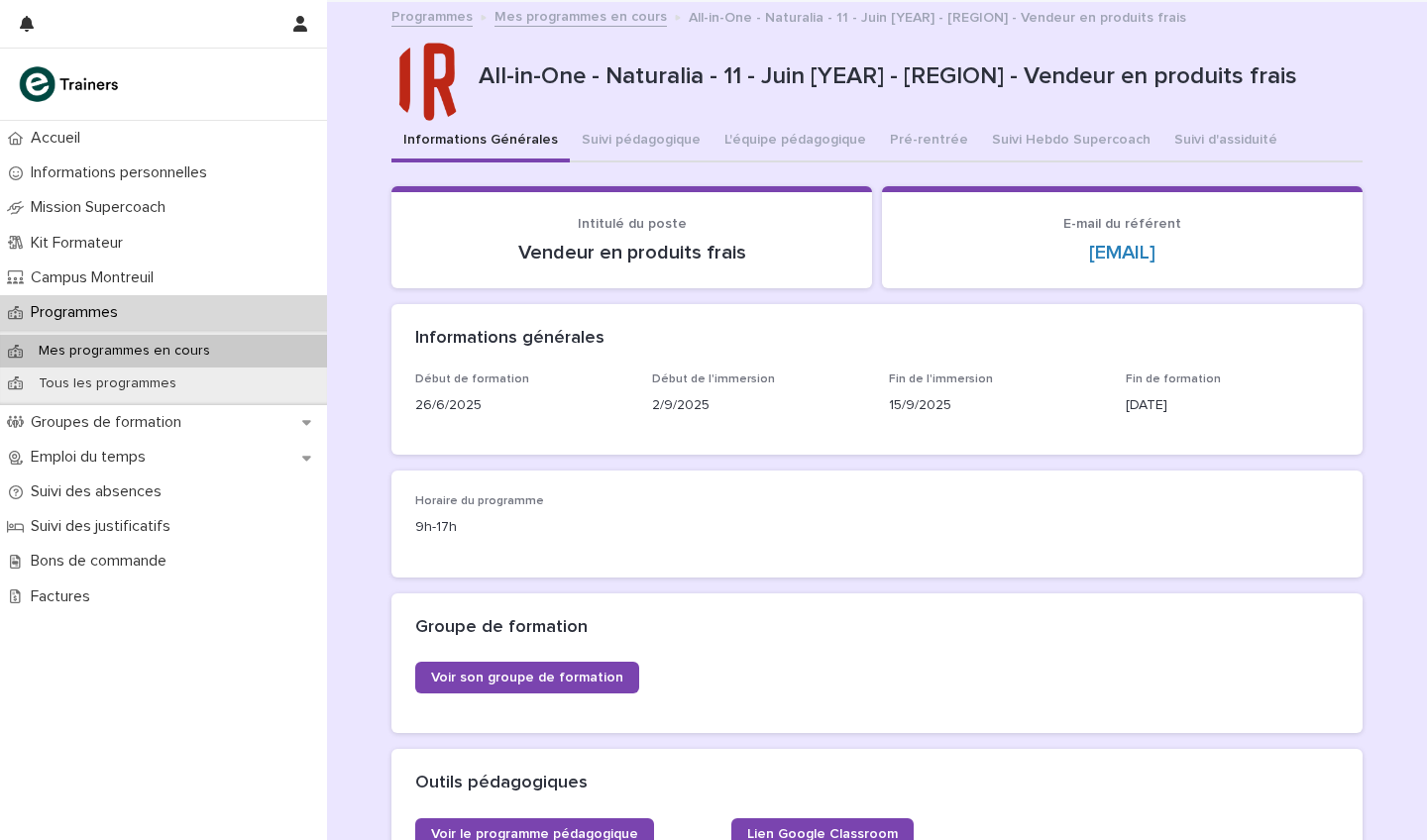 click on "**********" at bounding box center [877, 724] 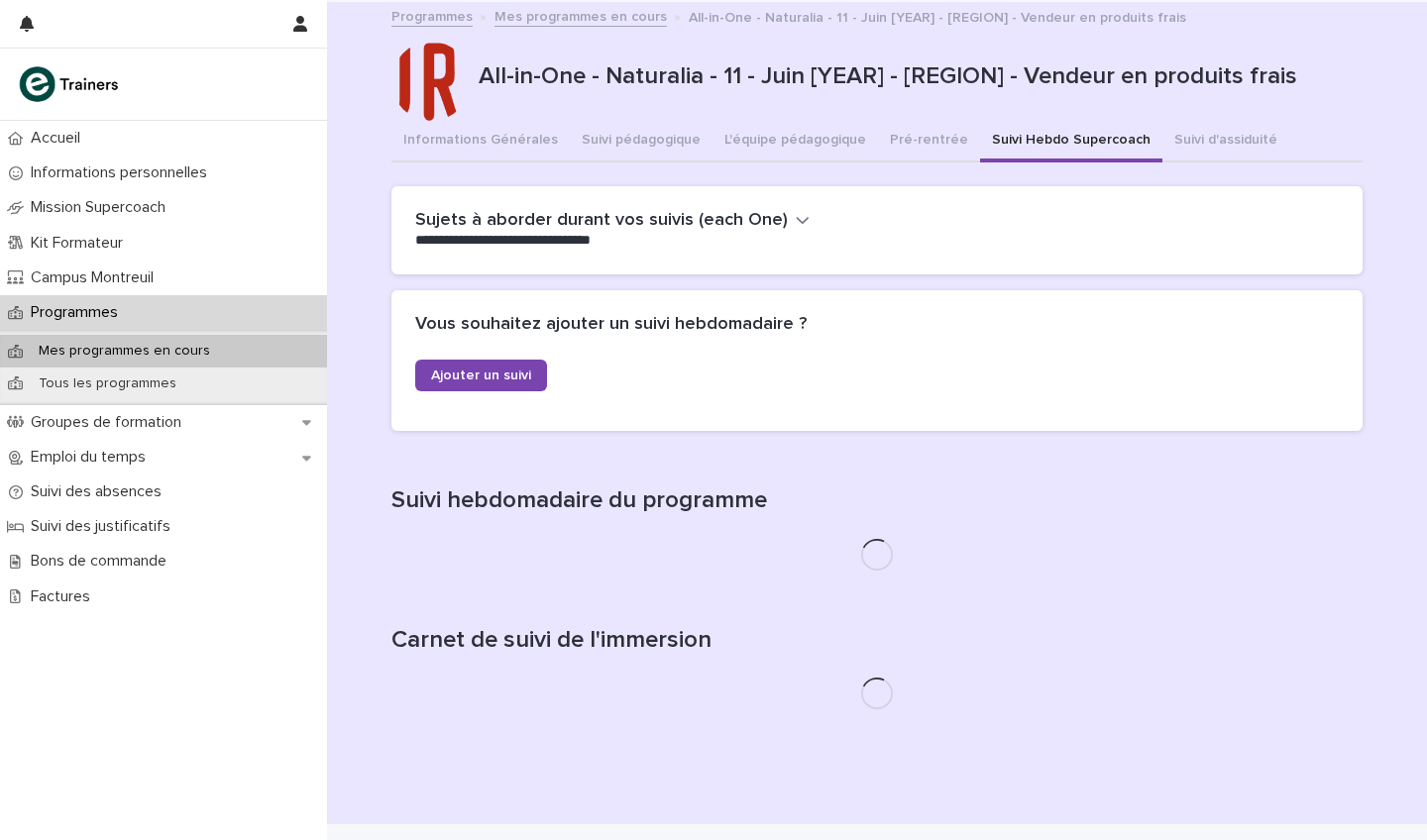 click on "Suivi Hebdo Supercoach" at bounding box center (1071, 142) 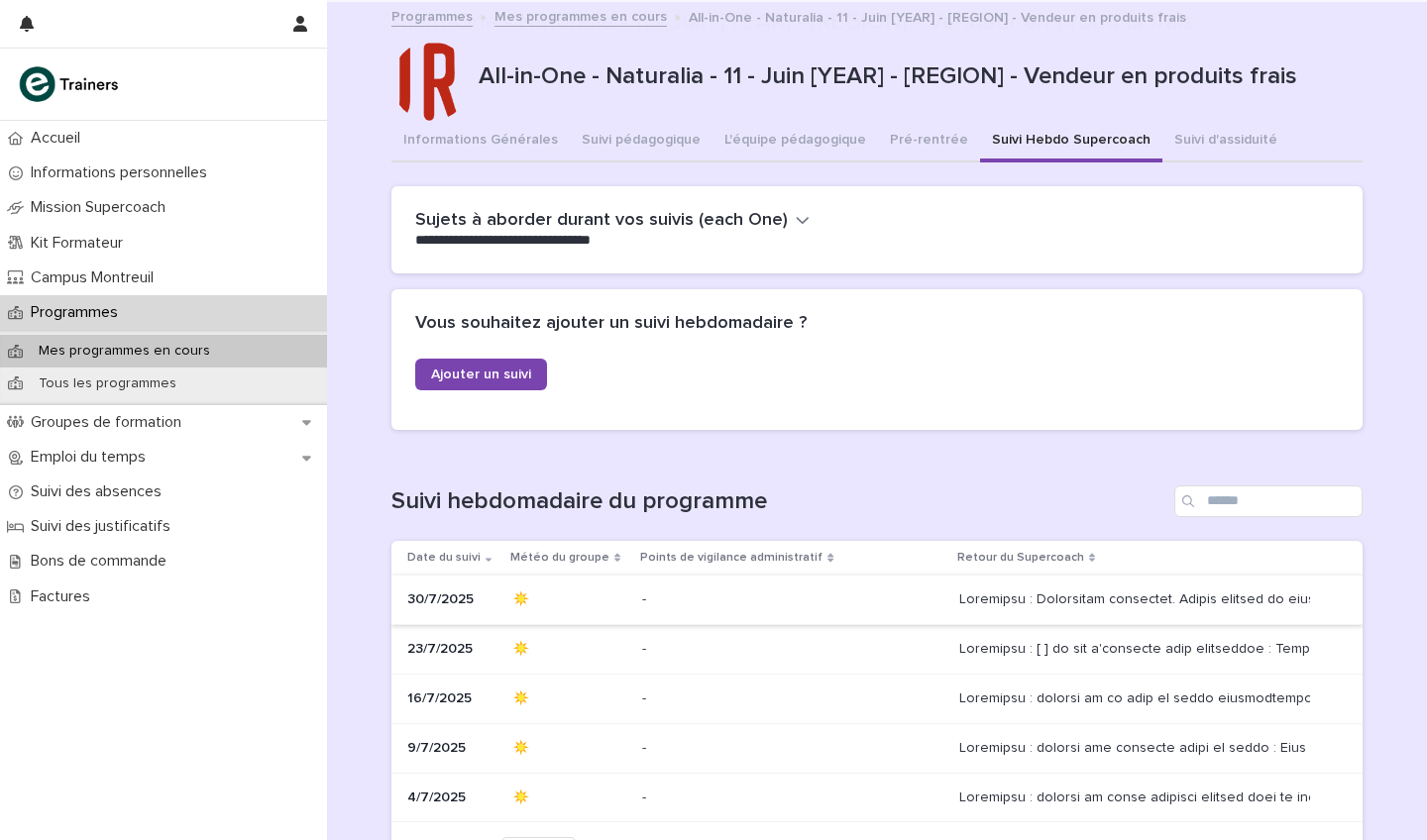 scroll, scrollTop: 122, scrollLeft: 0, axis: vertical 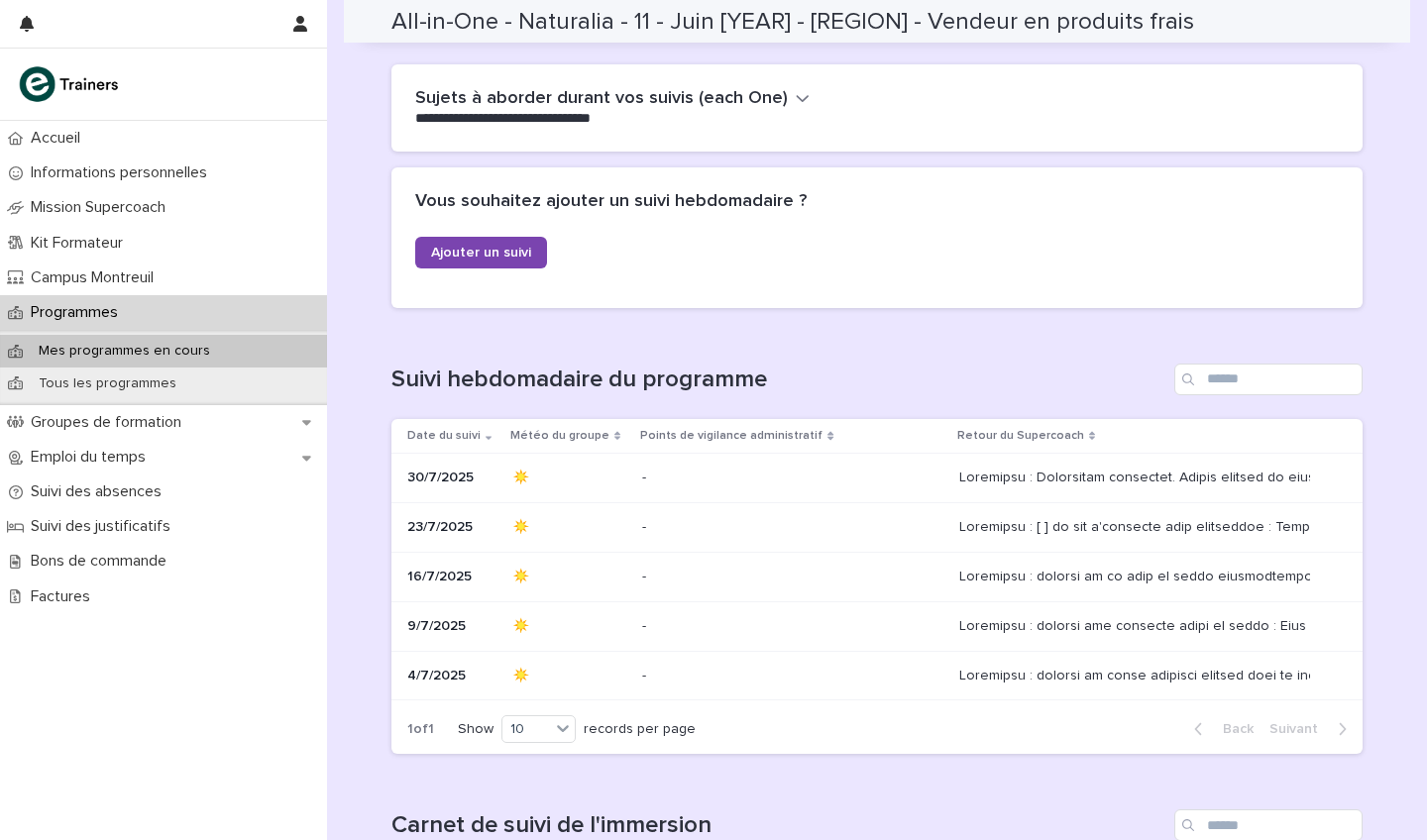 click at bounding box center [792, 477] 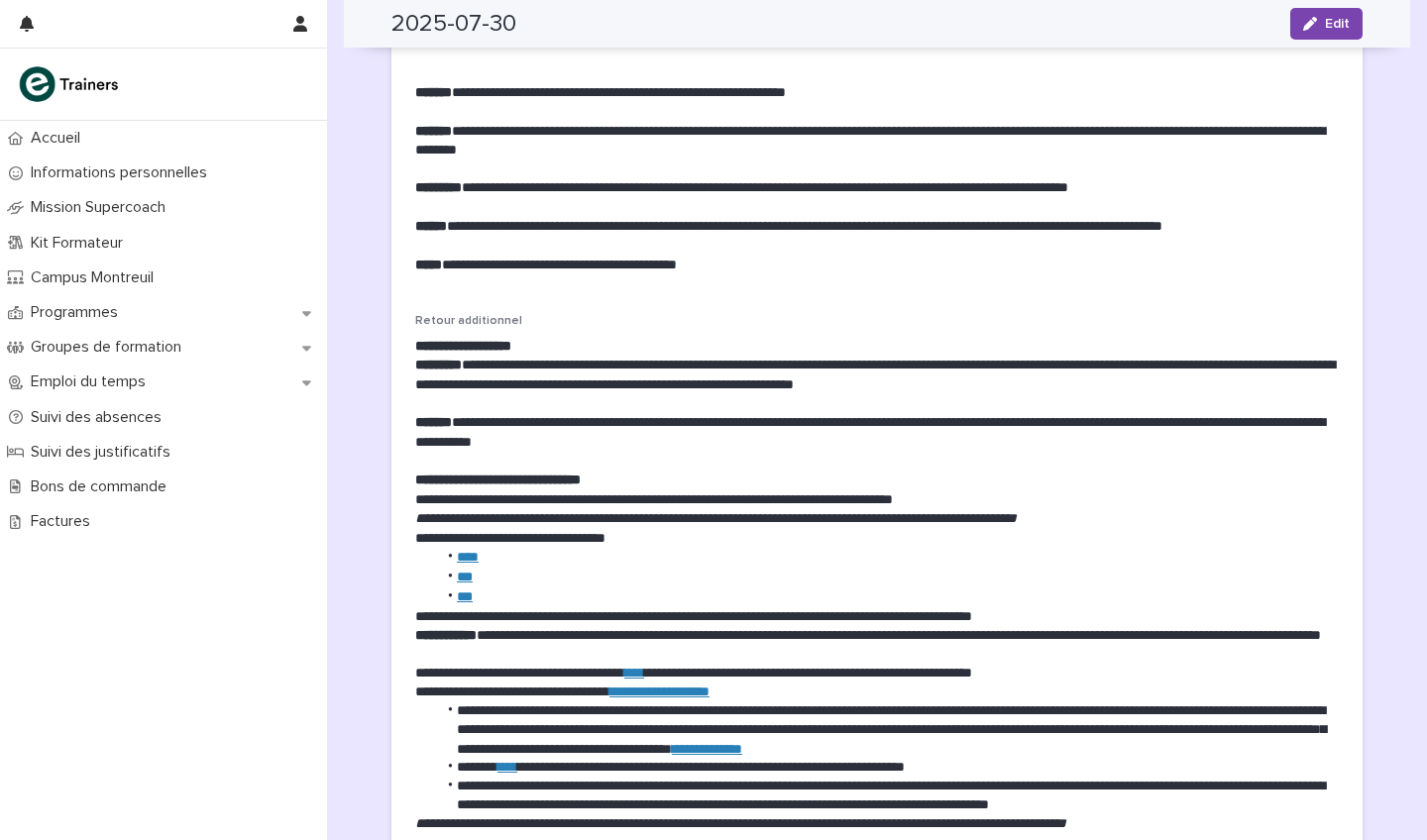 scroll, scrollTop: 770, scrollLeft: 0, axis: vertical 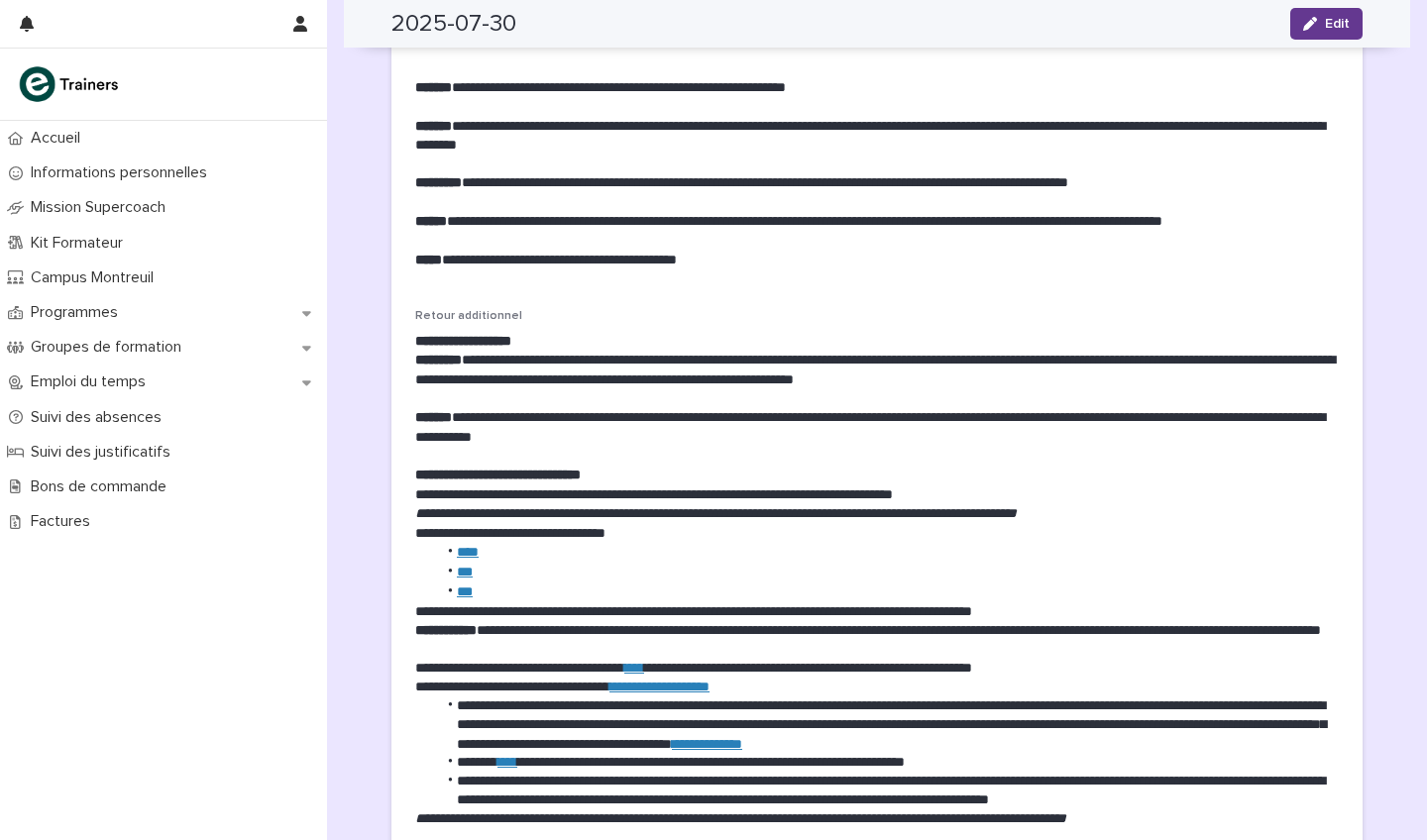 click on "Edit" at bounding box center (1326, 24) 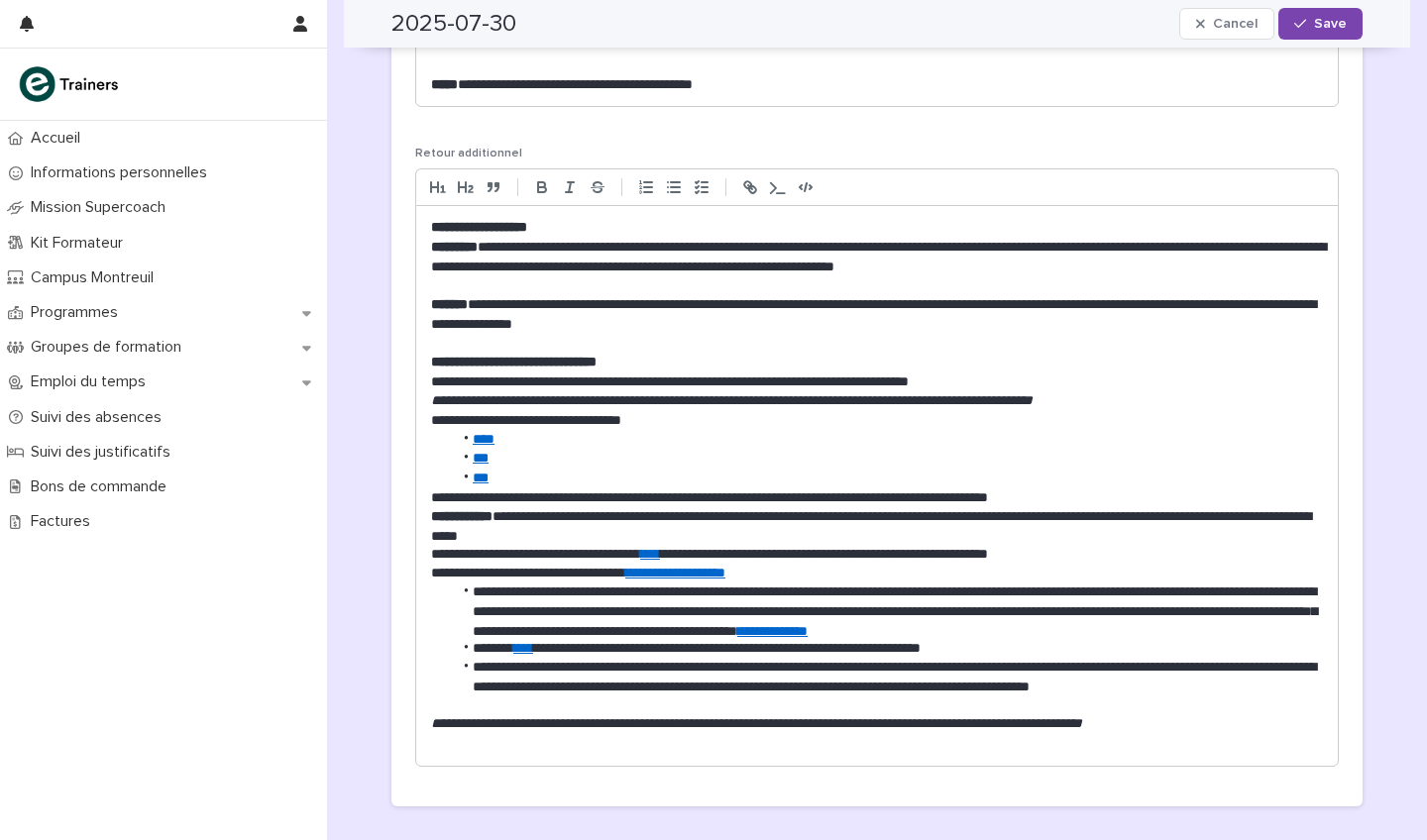 scroll, scrollTop: 1046, scrollLeft: 0, axis: vertical 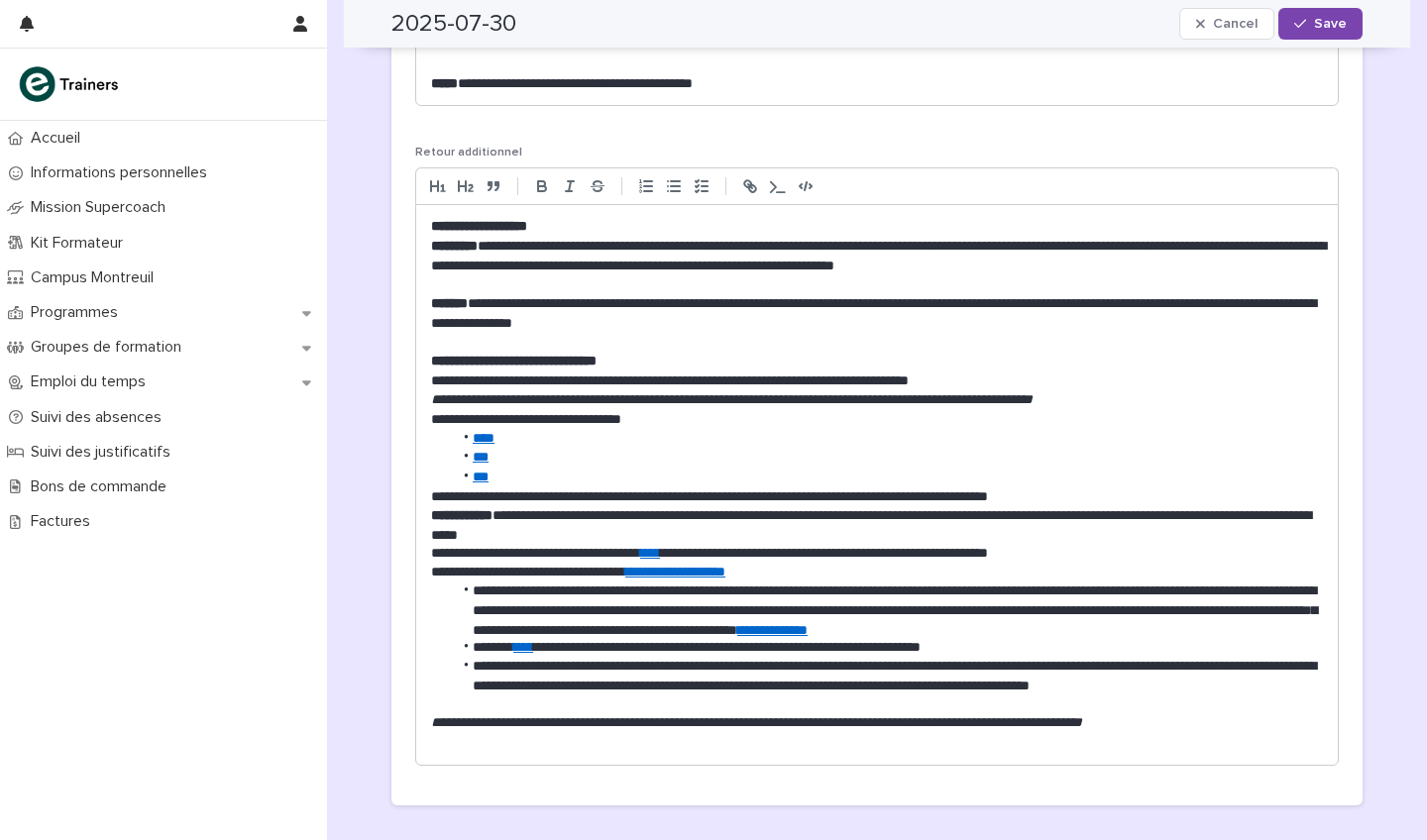 click on "**********" at bounding box center (877, 313) 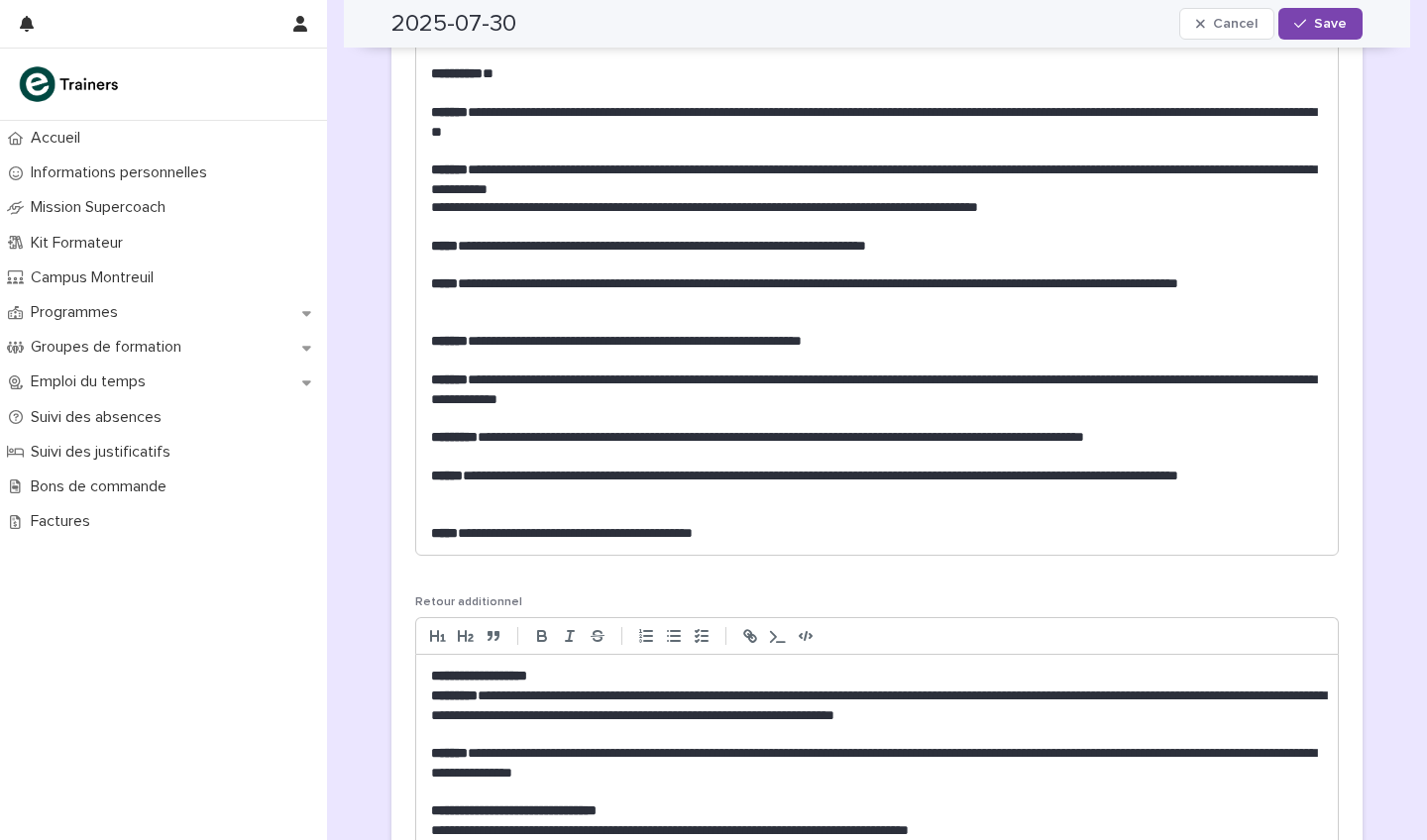 scroll, scrollTop: 560, scrollLeft: 0, axis: vertical 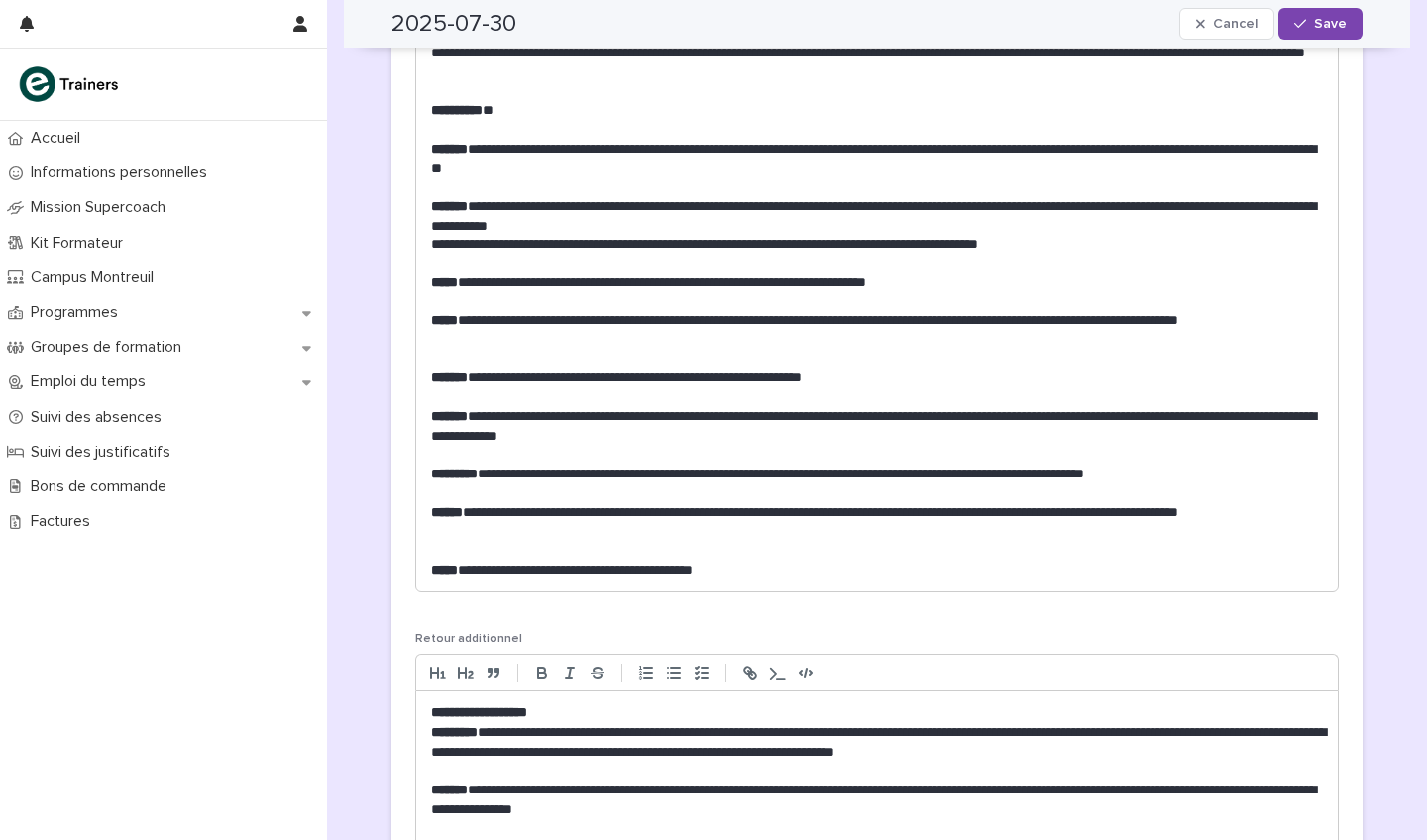 click on "*******" at bounding box center [449, 416] 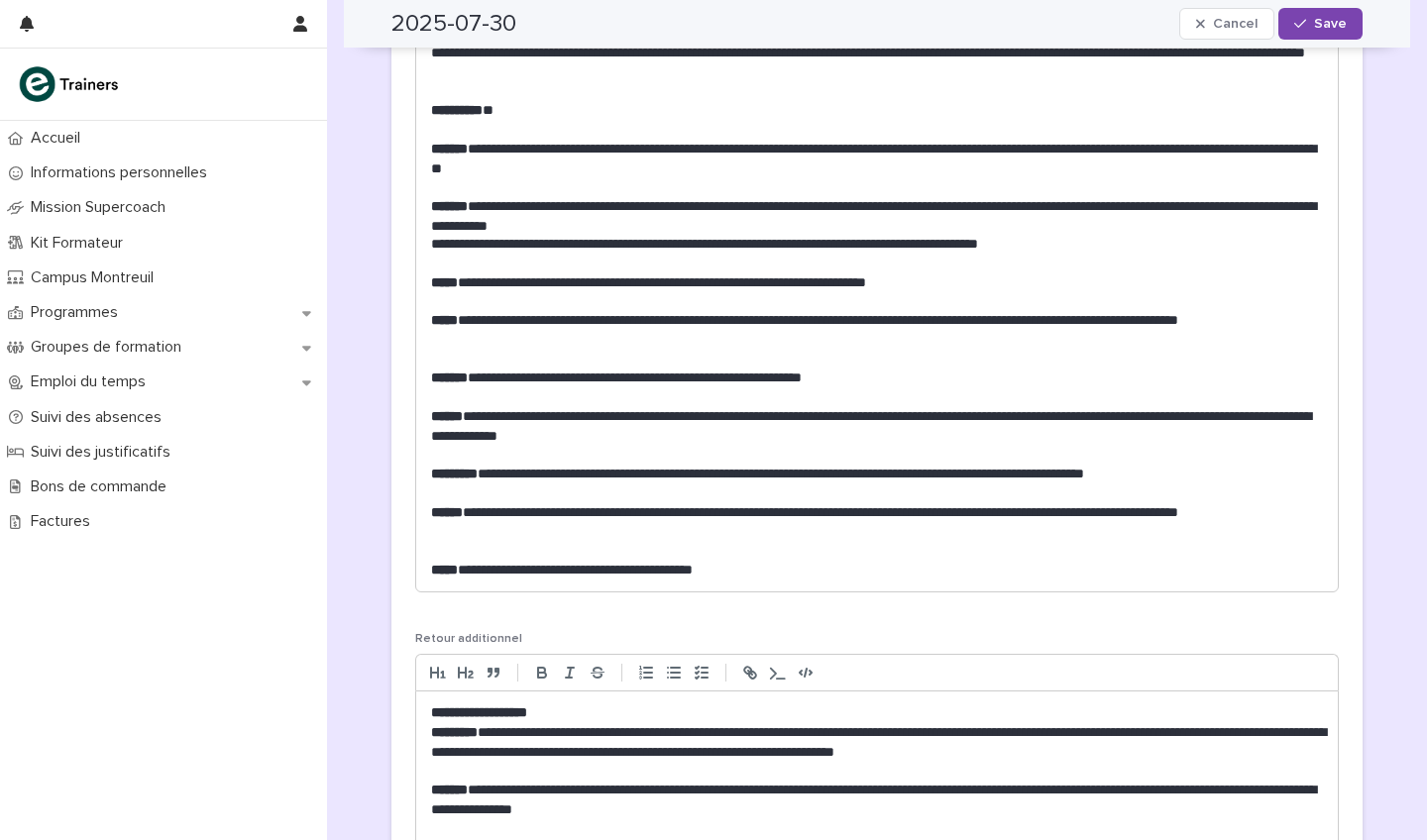 type 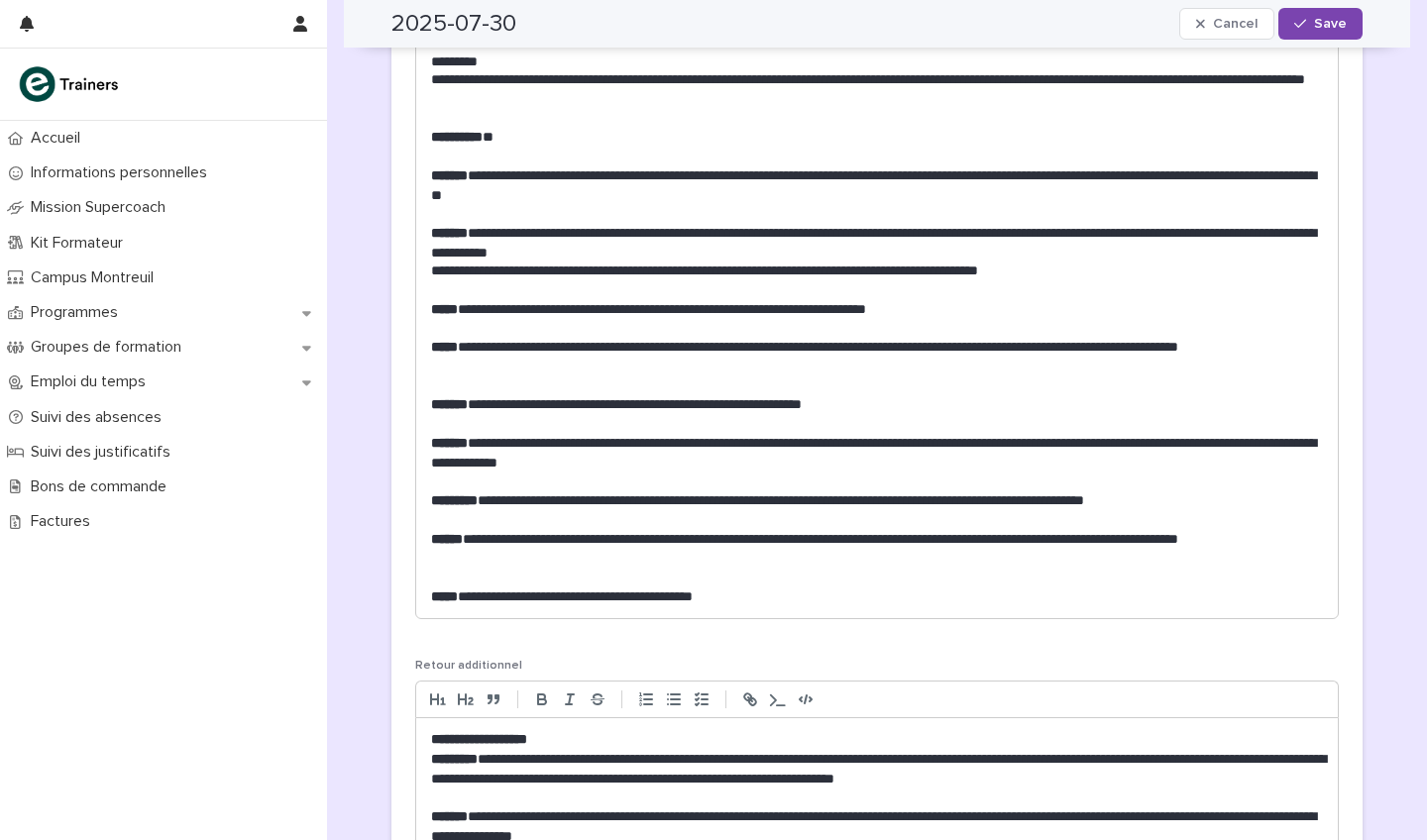 scroll, scrollTop: 562, scrollLeft: 0, axis: vertical 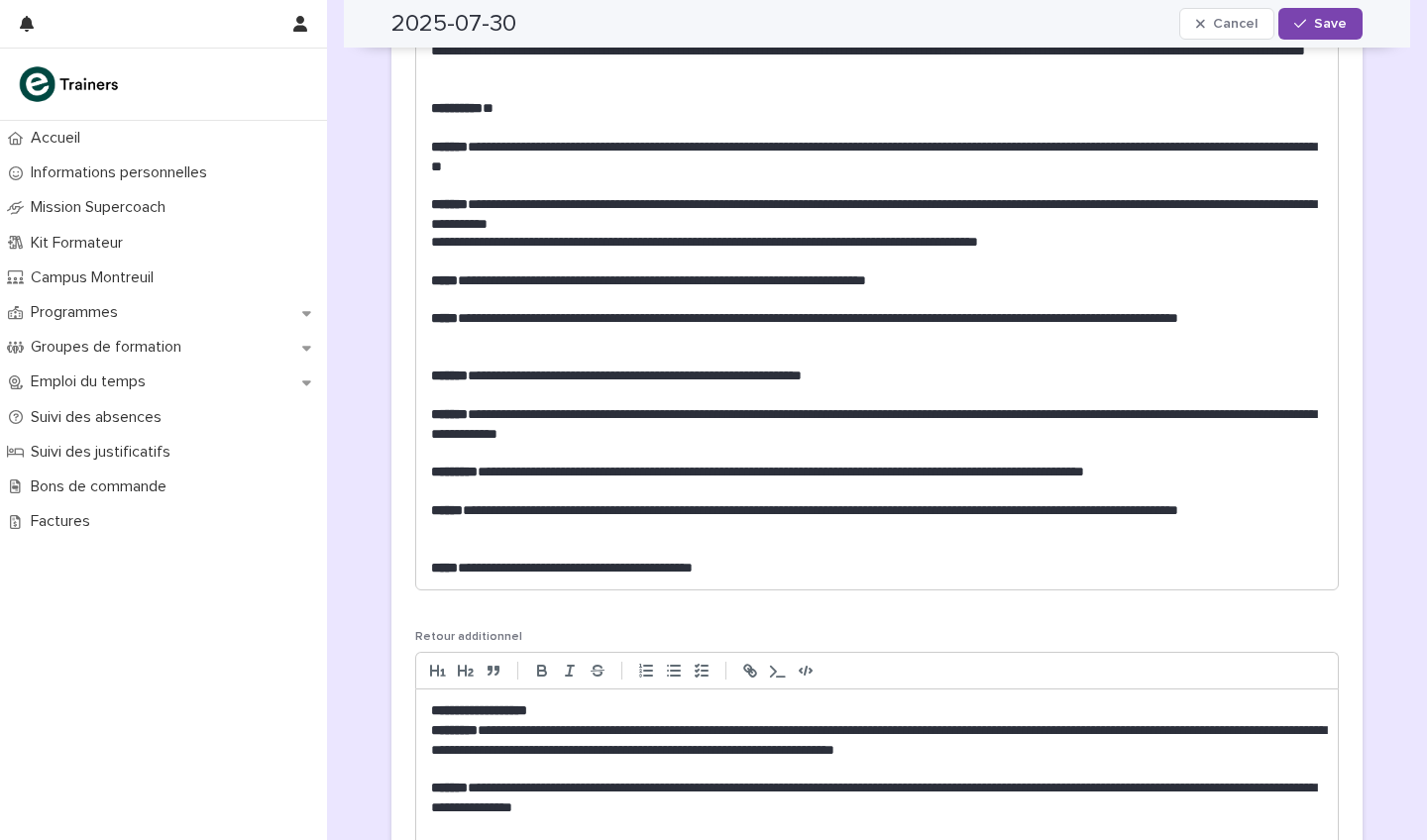 click on "**********" at bounding box center [877, 568] 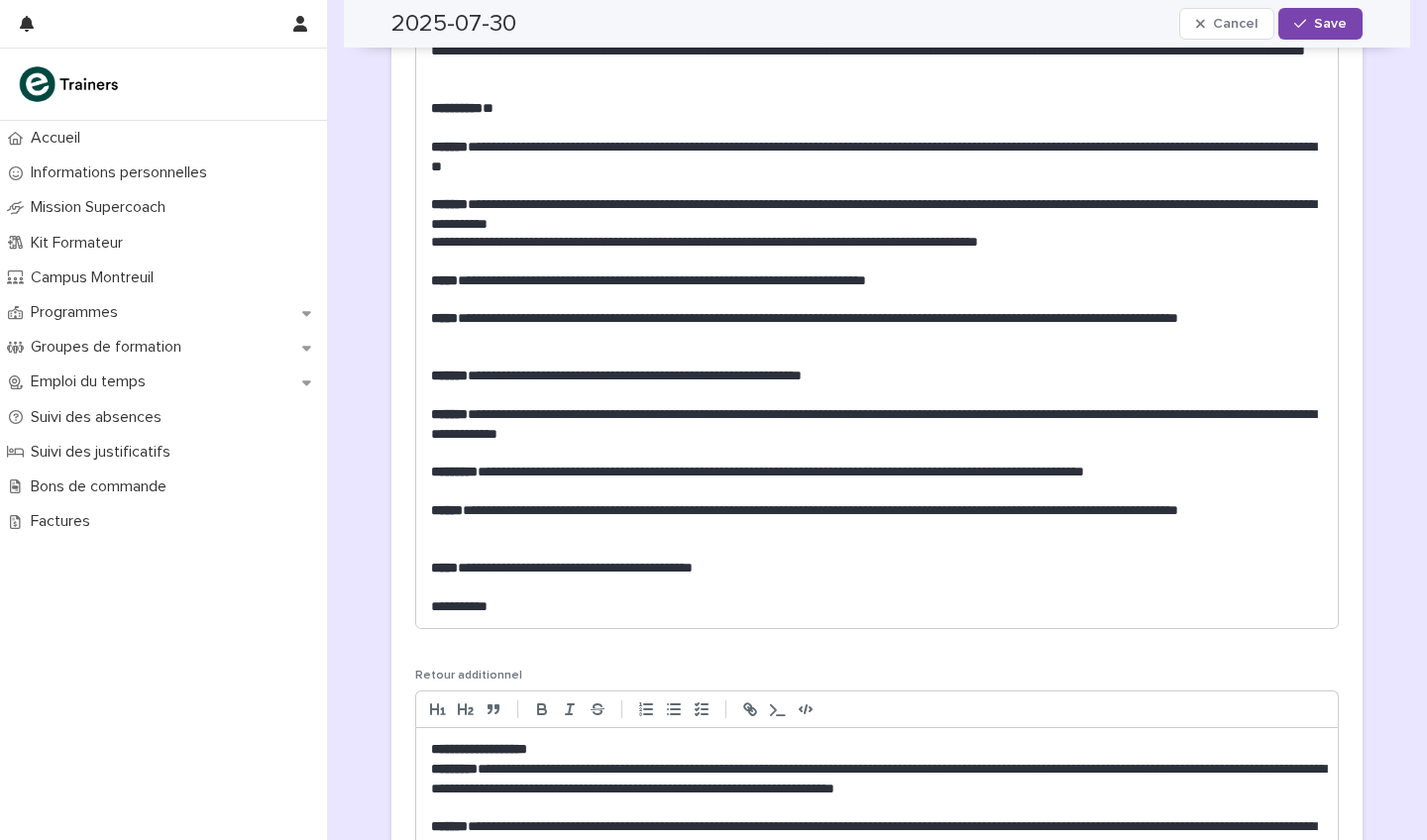 click on "**********" at bounding box center (877, 606) 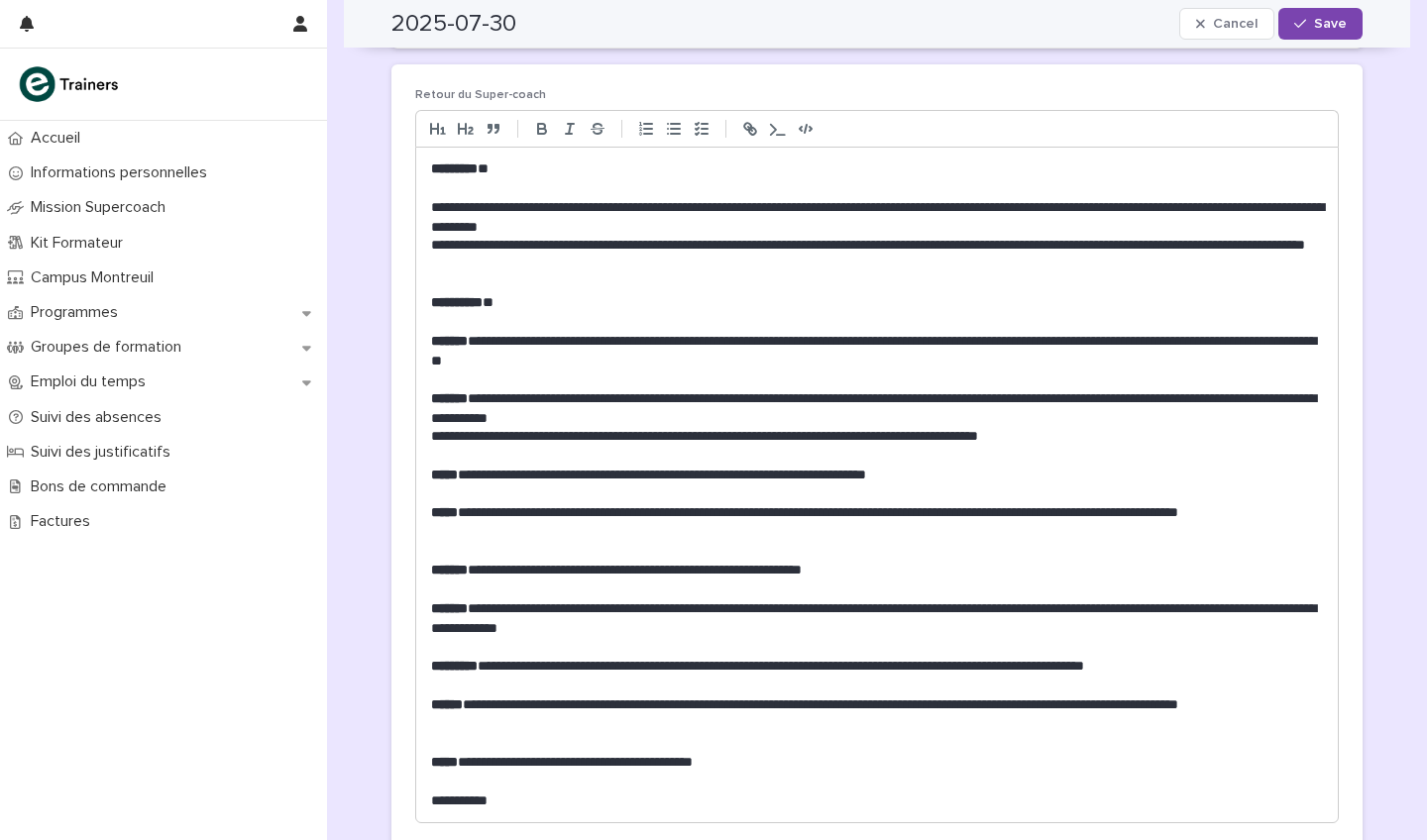 scroll, scrollTop: 368, scrollLeft: 0, axis: vertical 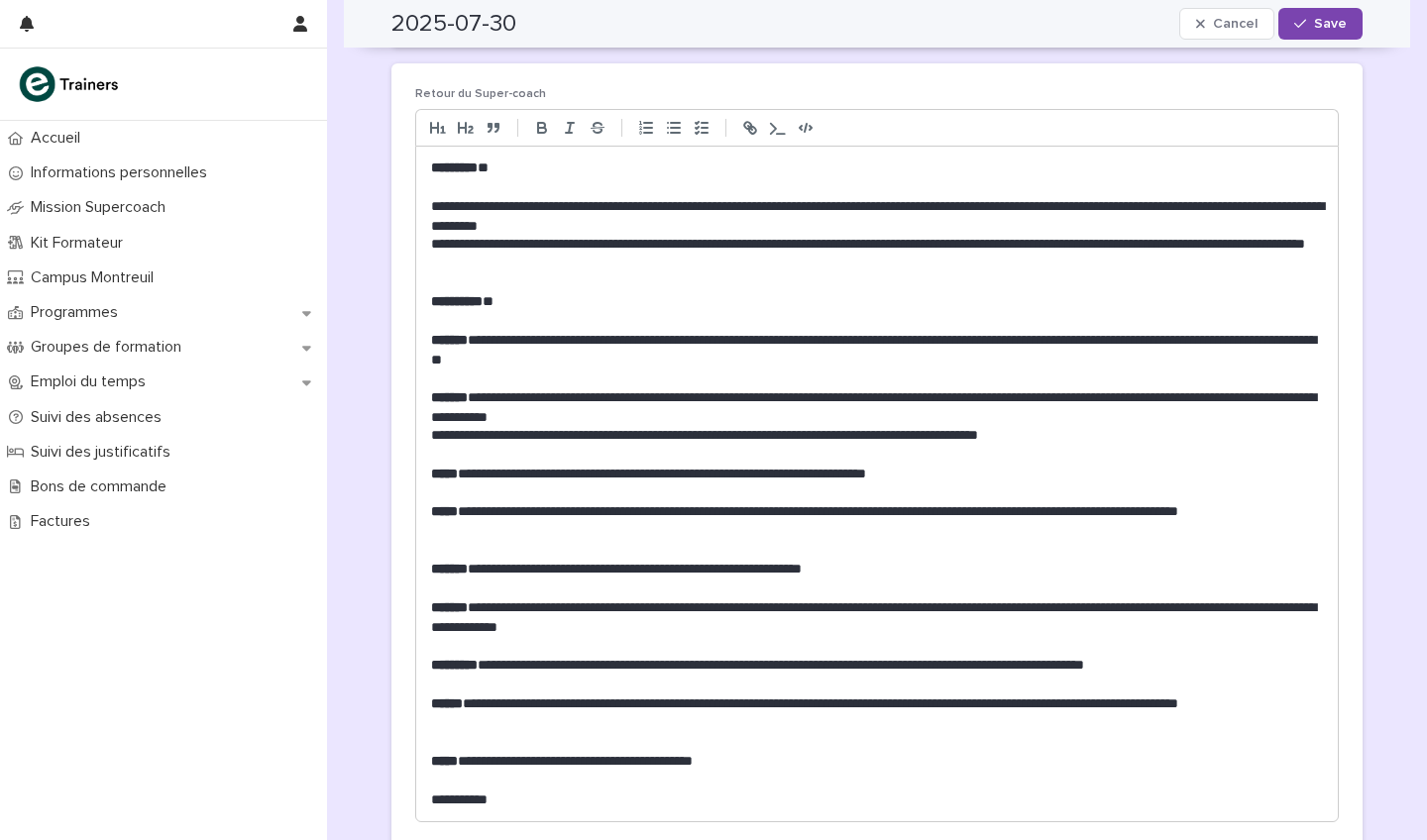 click on "**********" at bounding box center [877, 799] 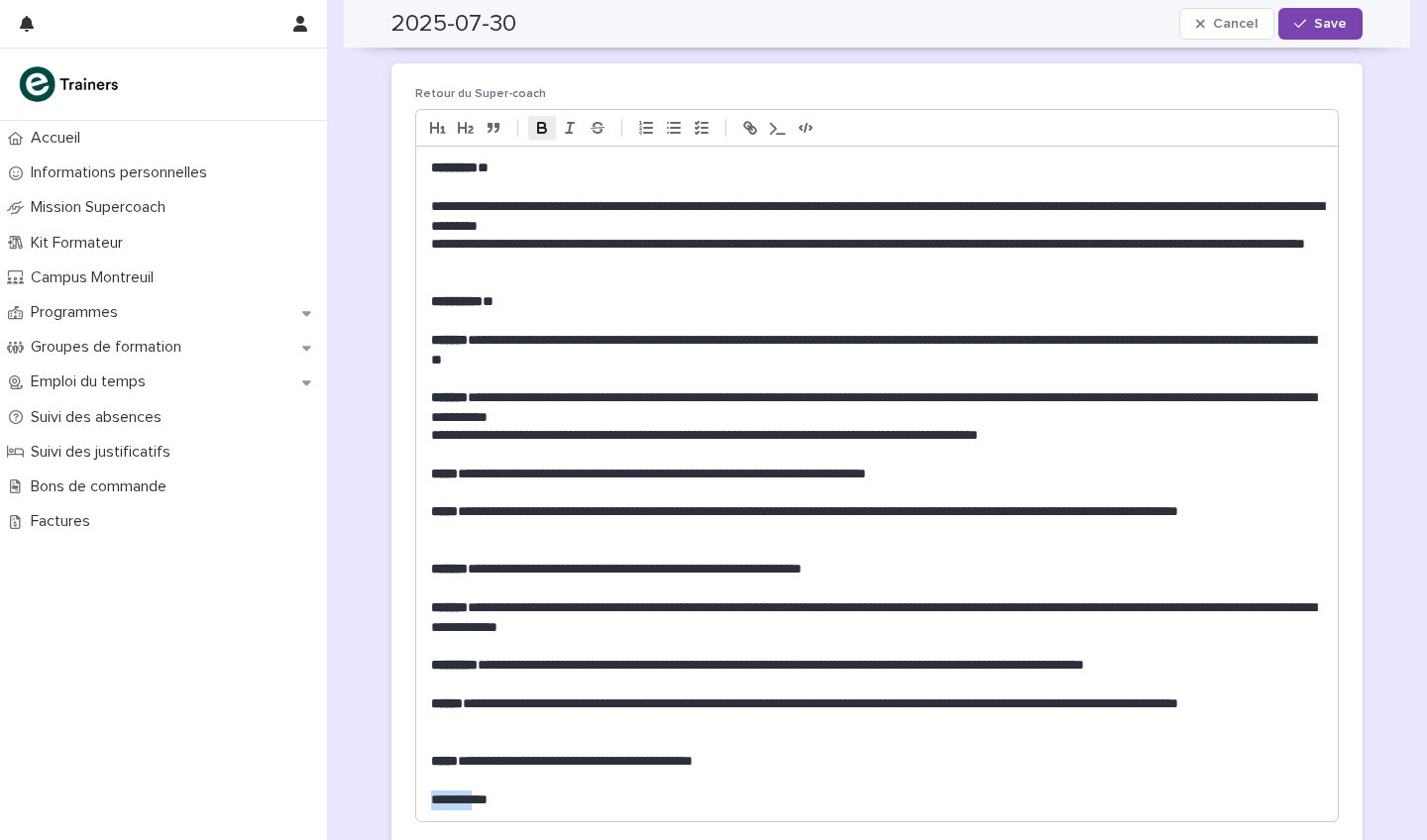 click 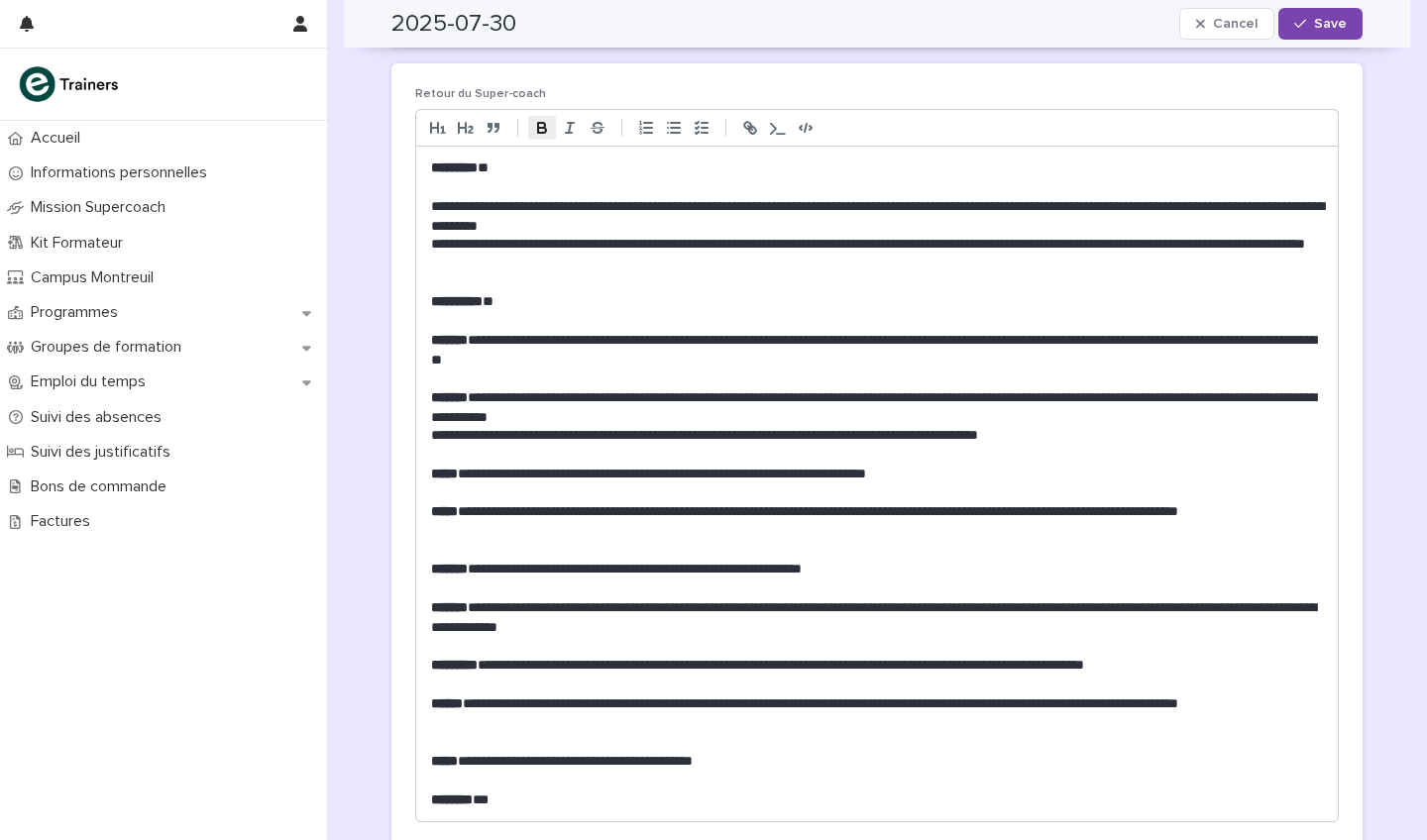 click on "******** *" at bounding box center (877, 799) 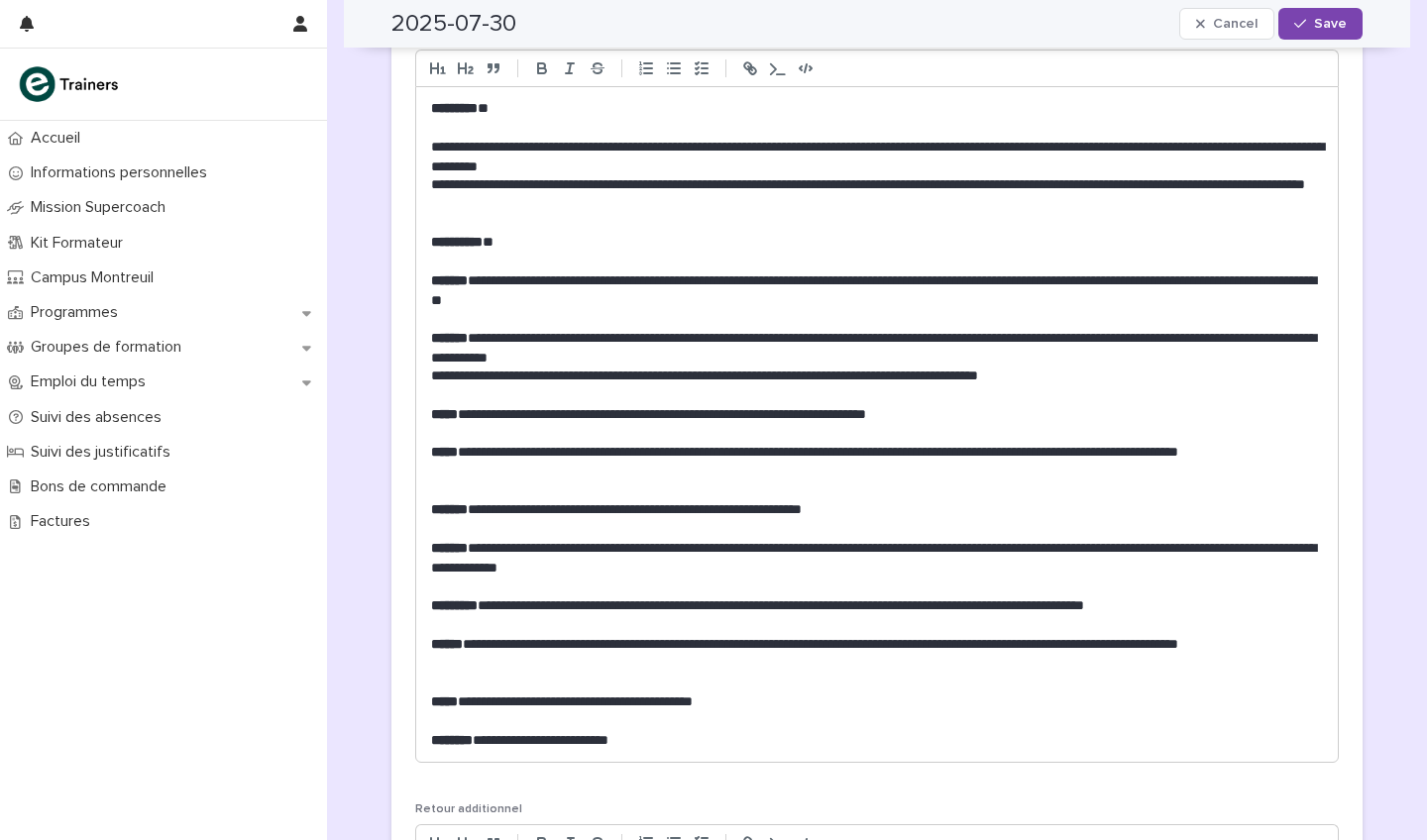 scroll, scrollTop: 431, scrollLeft: 0, axis: vertical 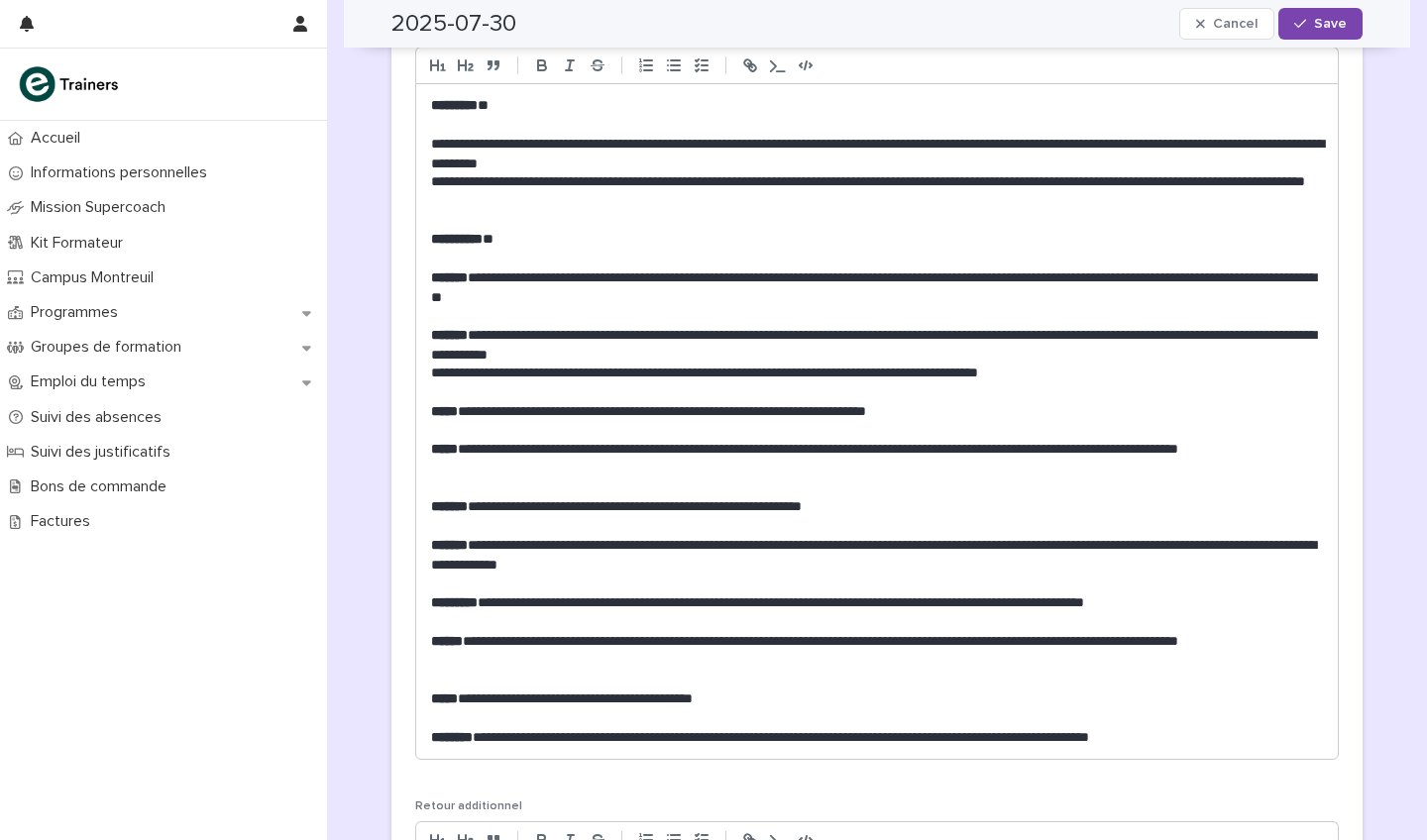 click on "**********" at bounding box center [877, 737] 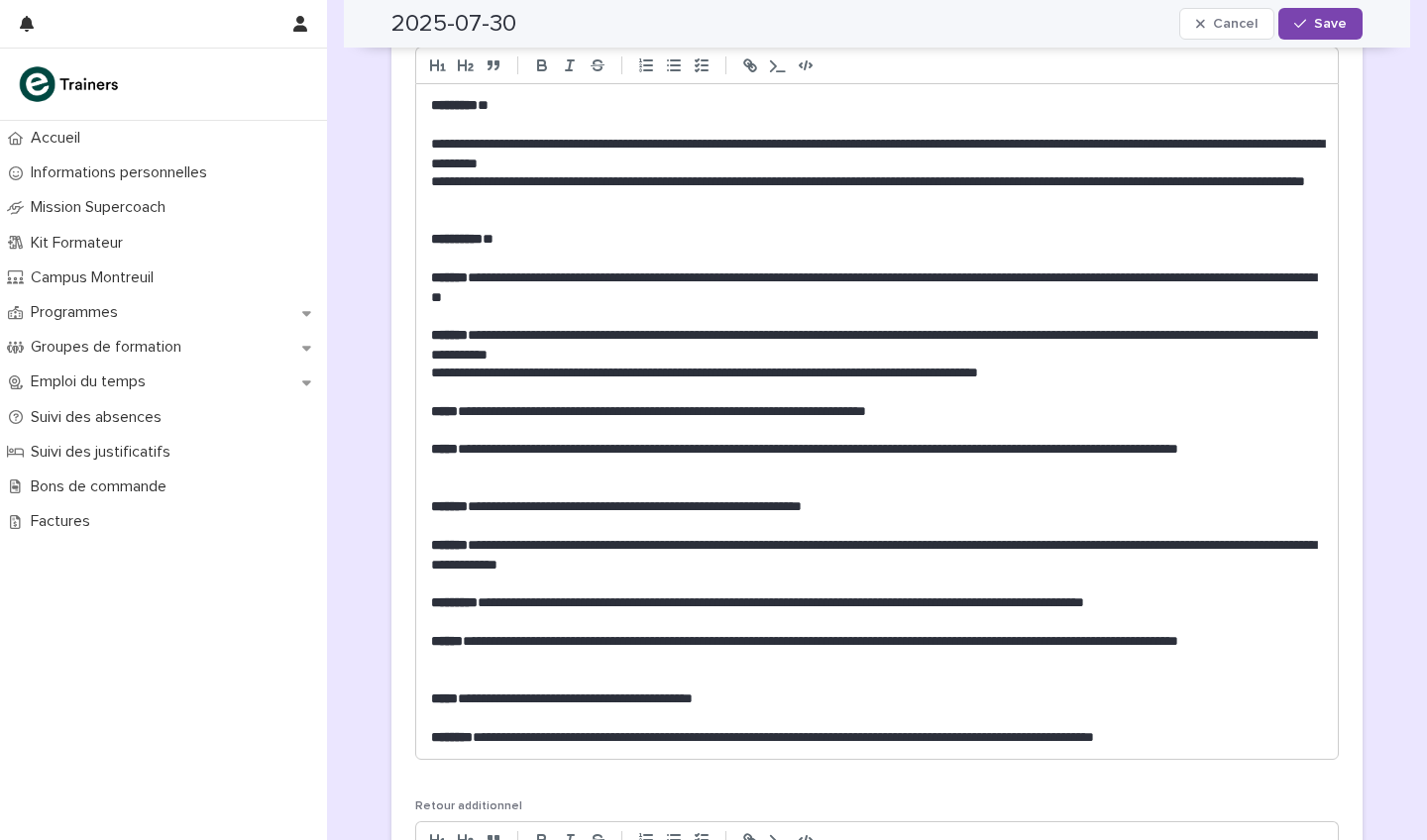 click on "**********" at bounding box center [877, 737] 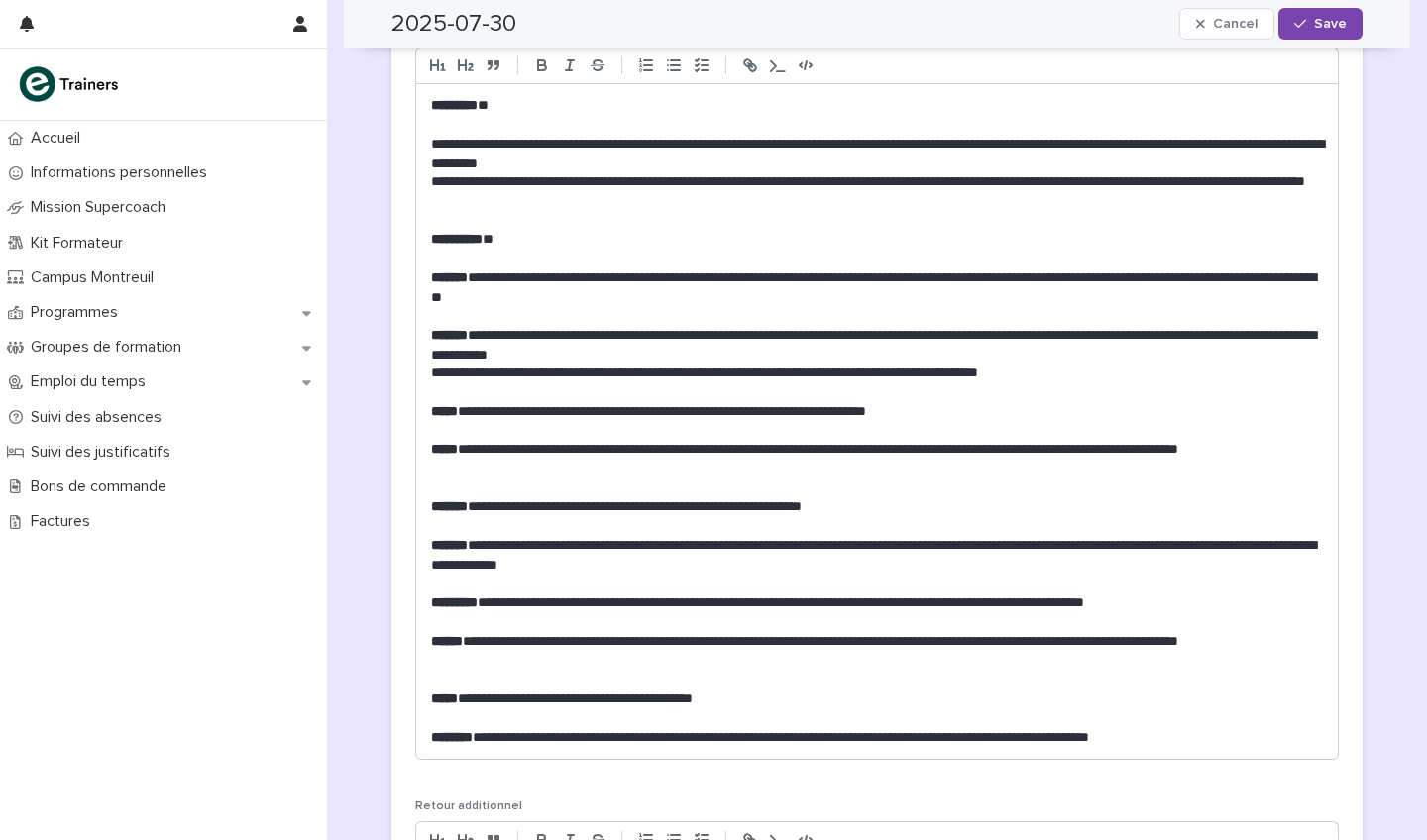 click on "**********" at bounding box center (877, 737) 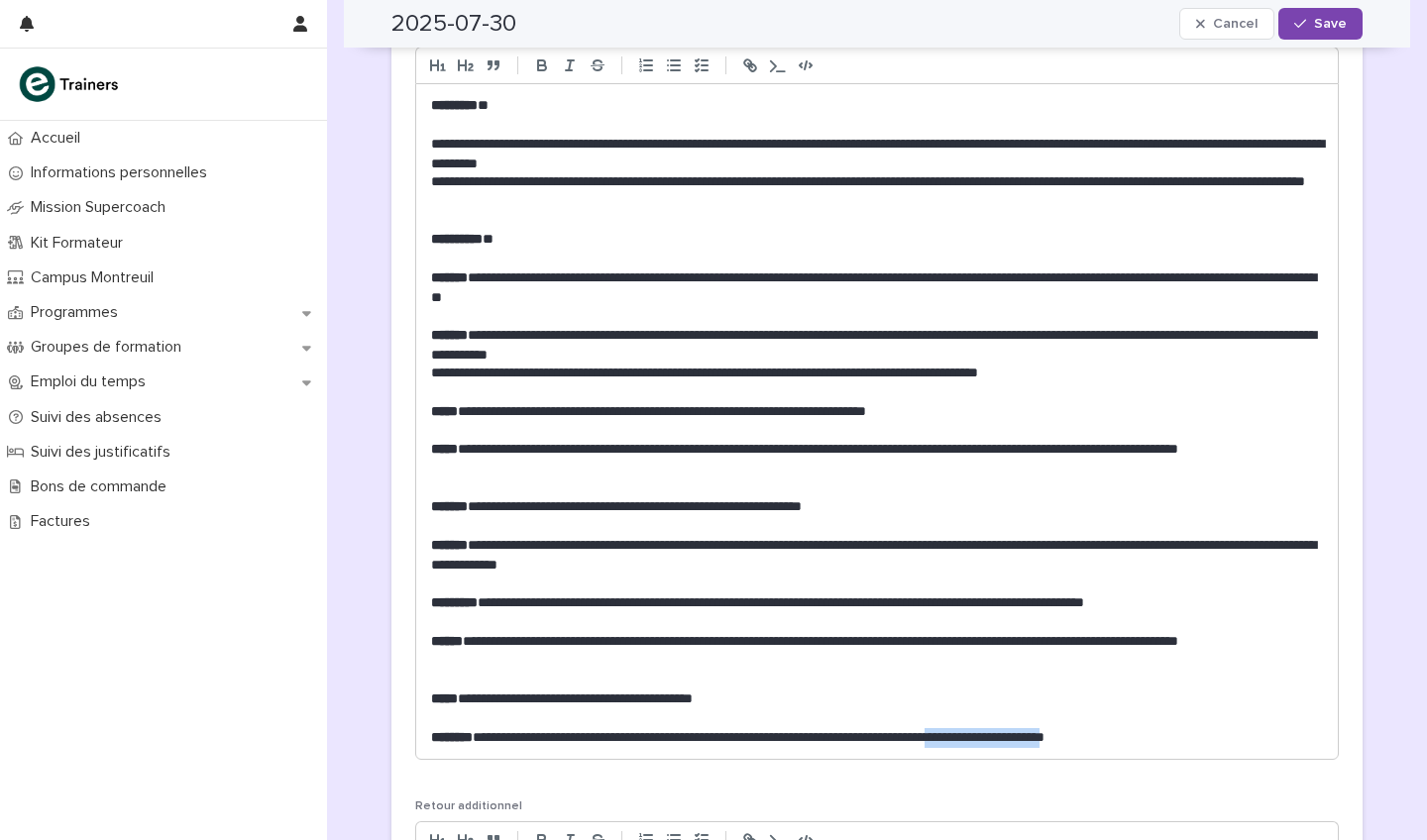 drag, startPoint x: 1166, startPoint y: 721, endPoint x: 1032, endPoint y: 721, distance: 134 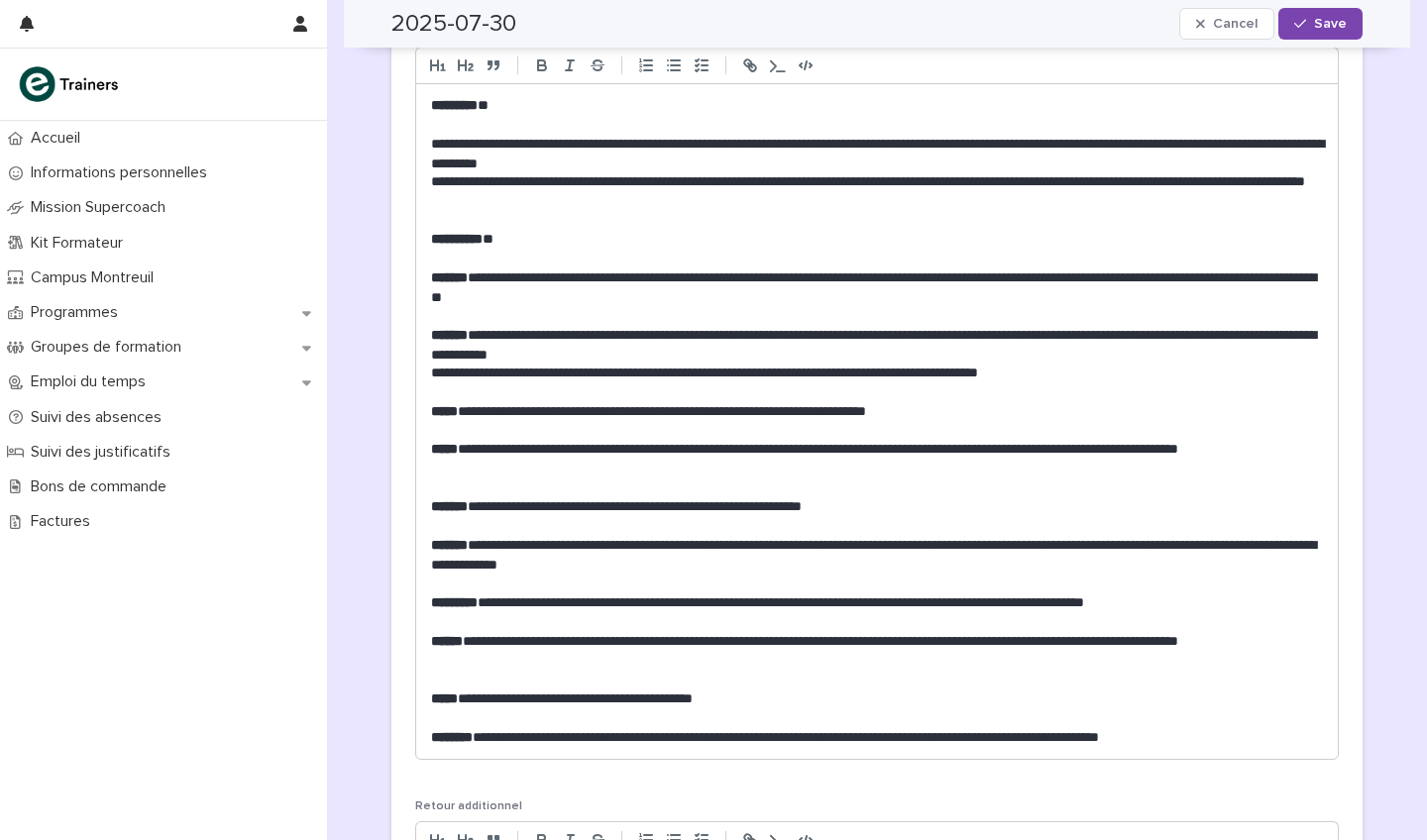 click on "**********" at bounding box center [877, 737] 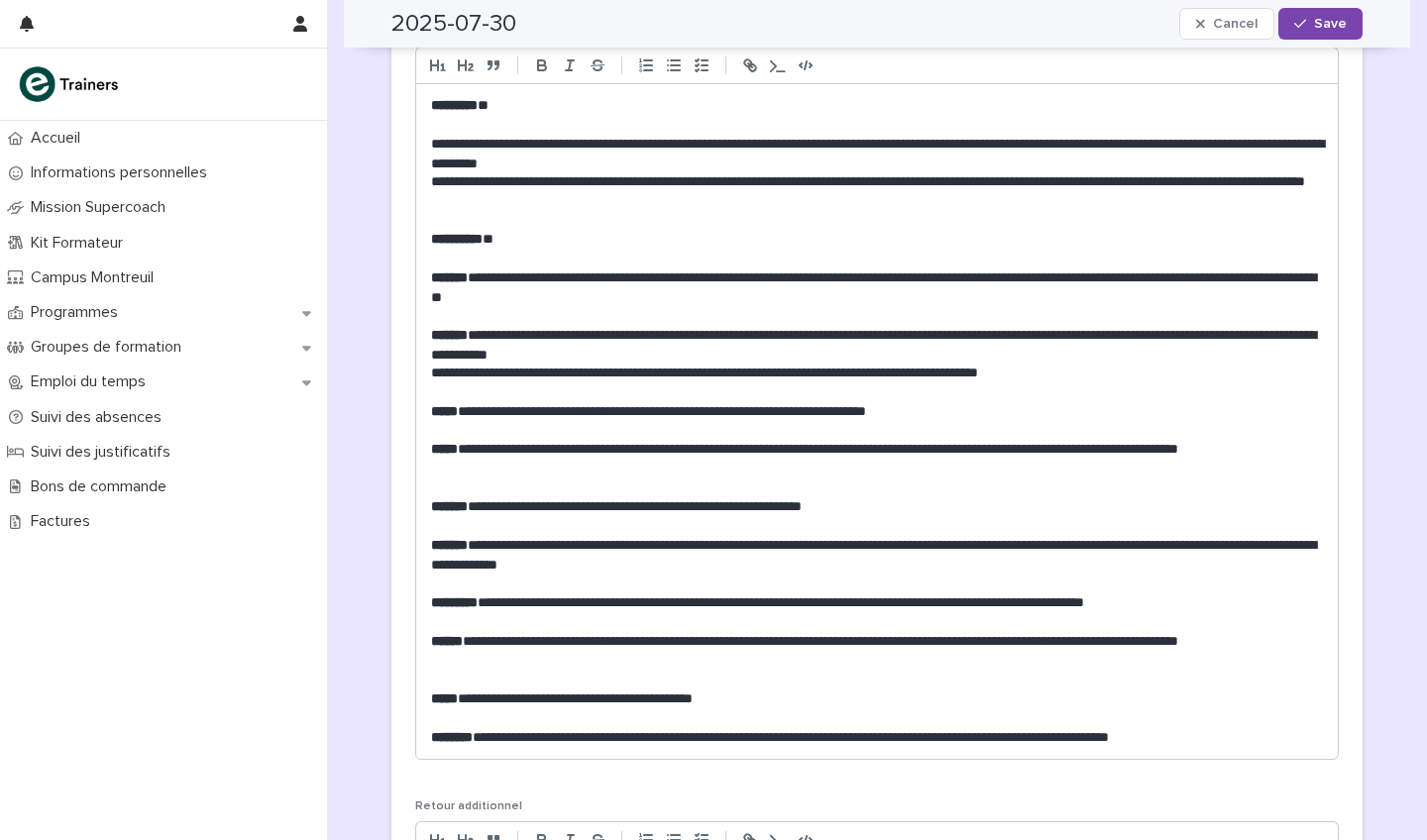click on "**********" at bounding box center (877, 737) 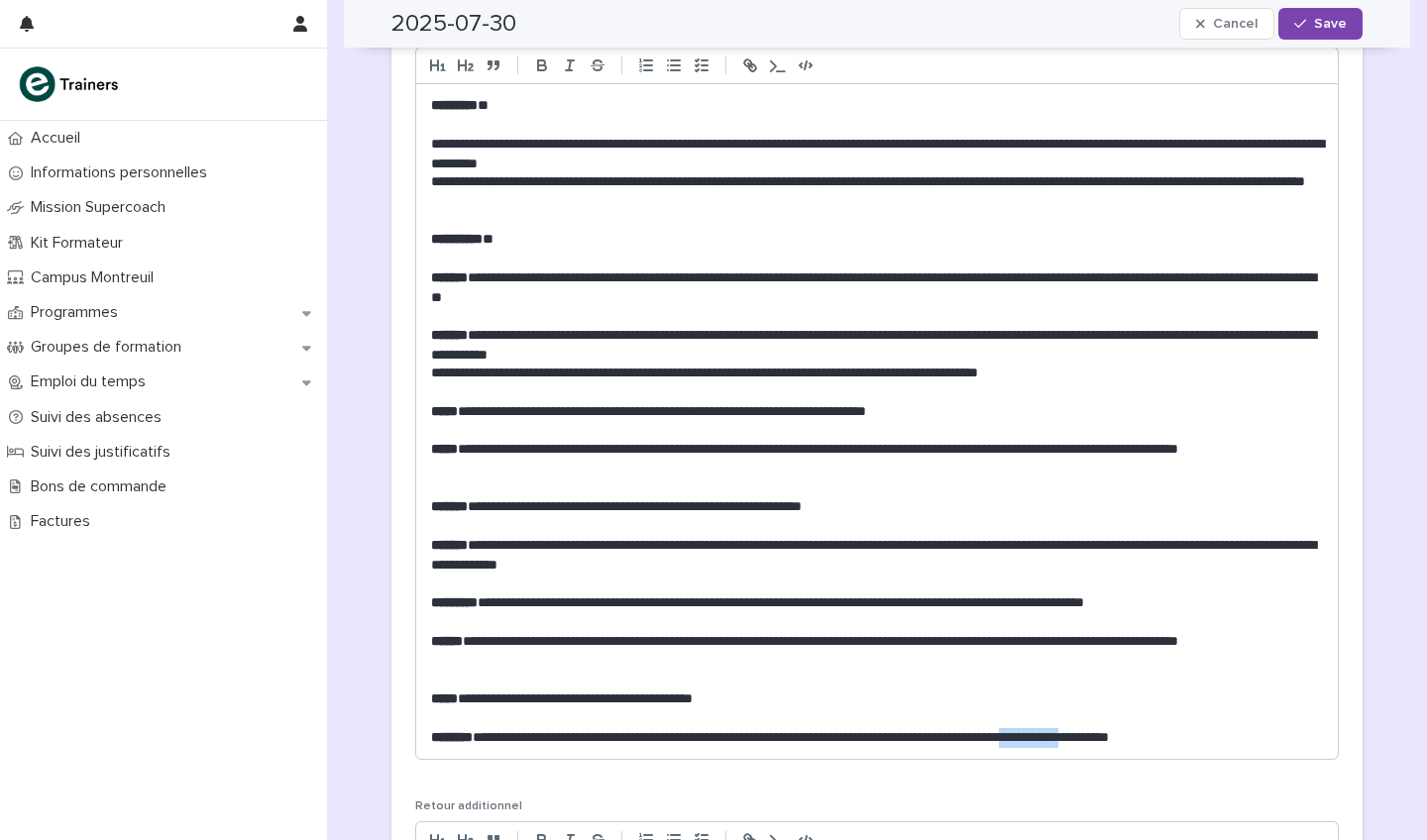 click on "**********" at bounding box center (877, 737) 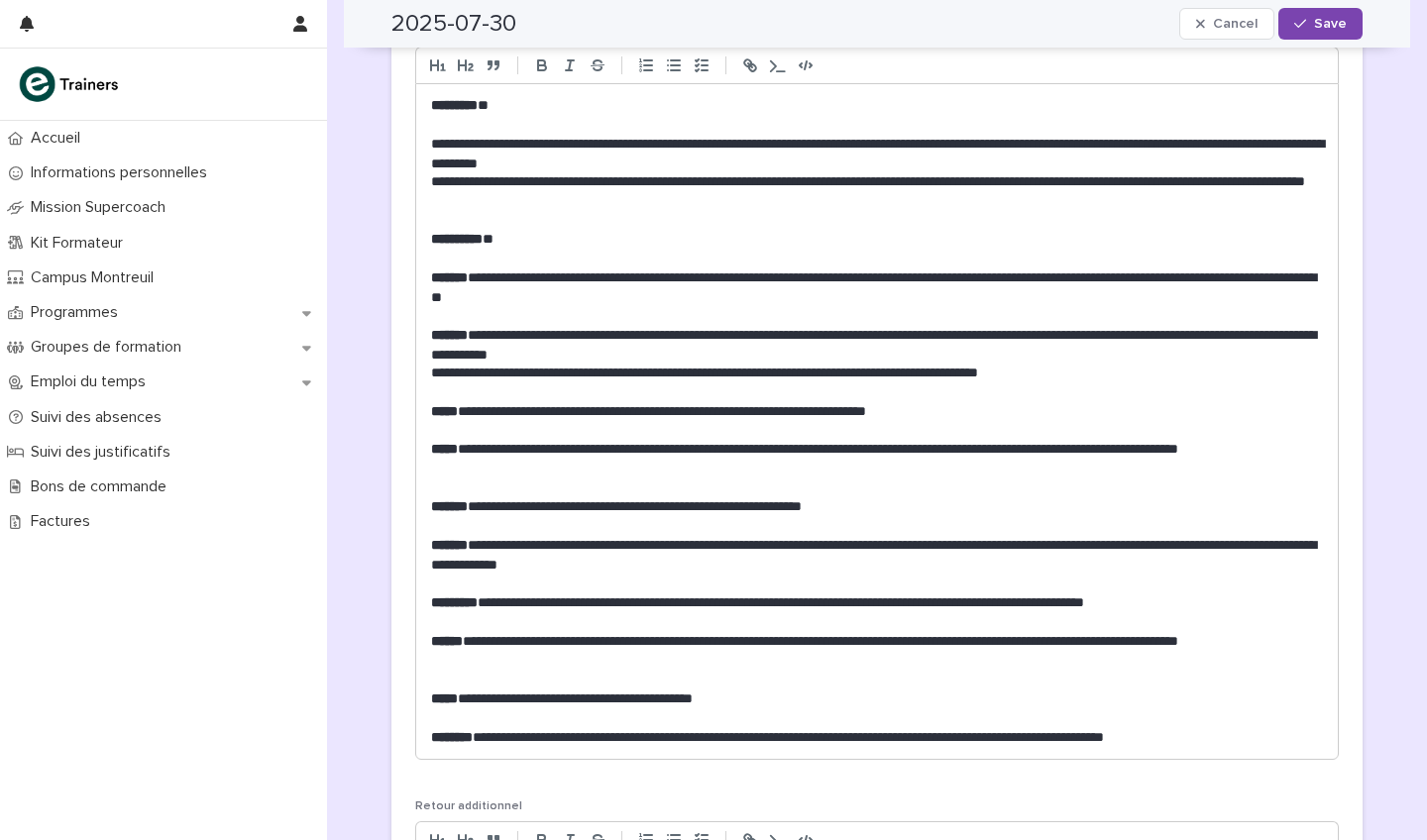 click on "**********" at bounding box center (877, 737) 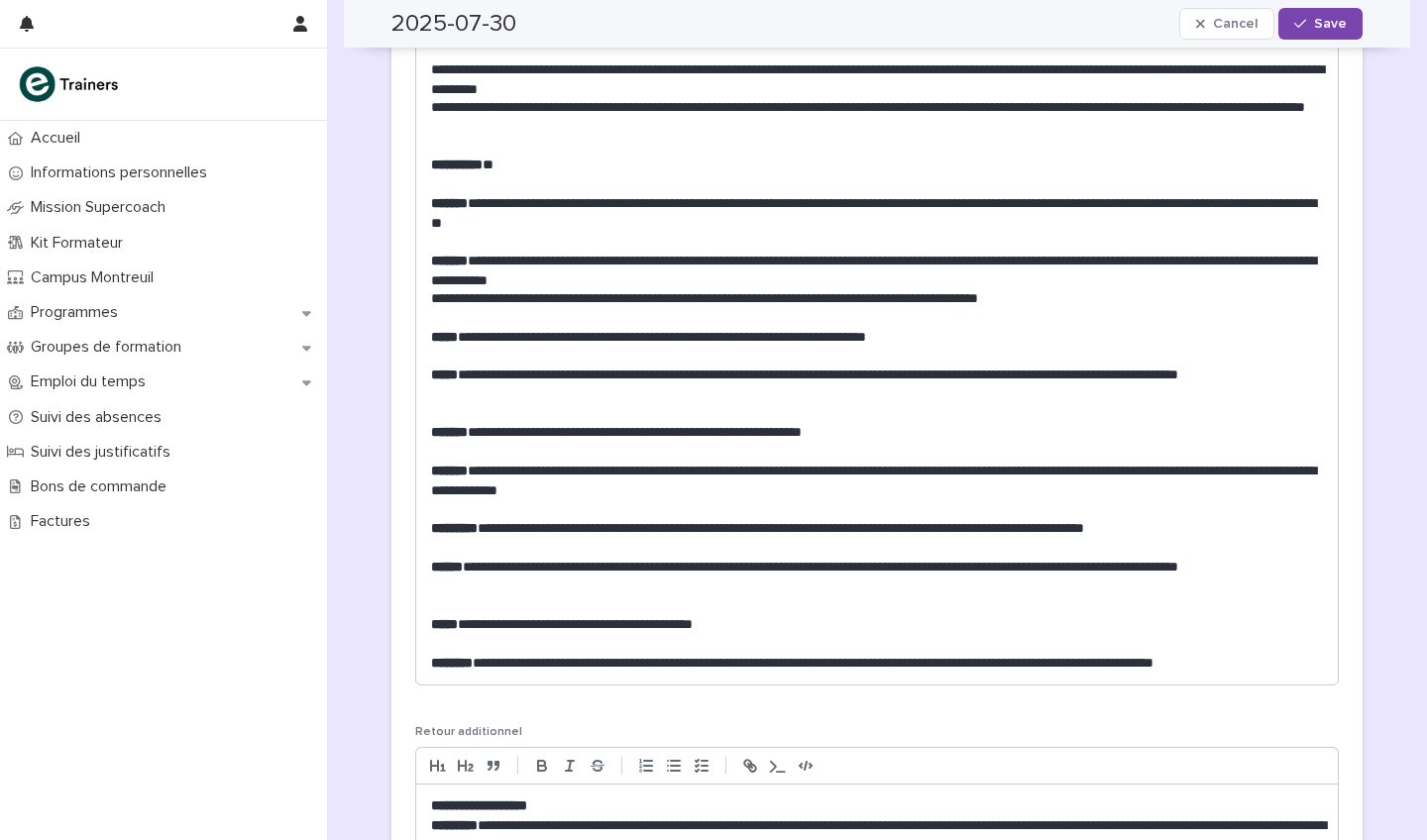 scroll, scrollTop: 511, scrollLeft: 0, axis: vertical 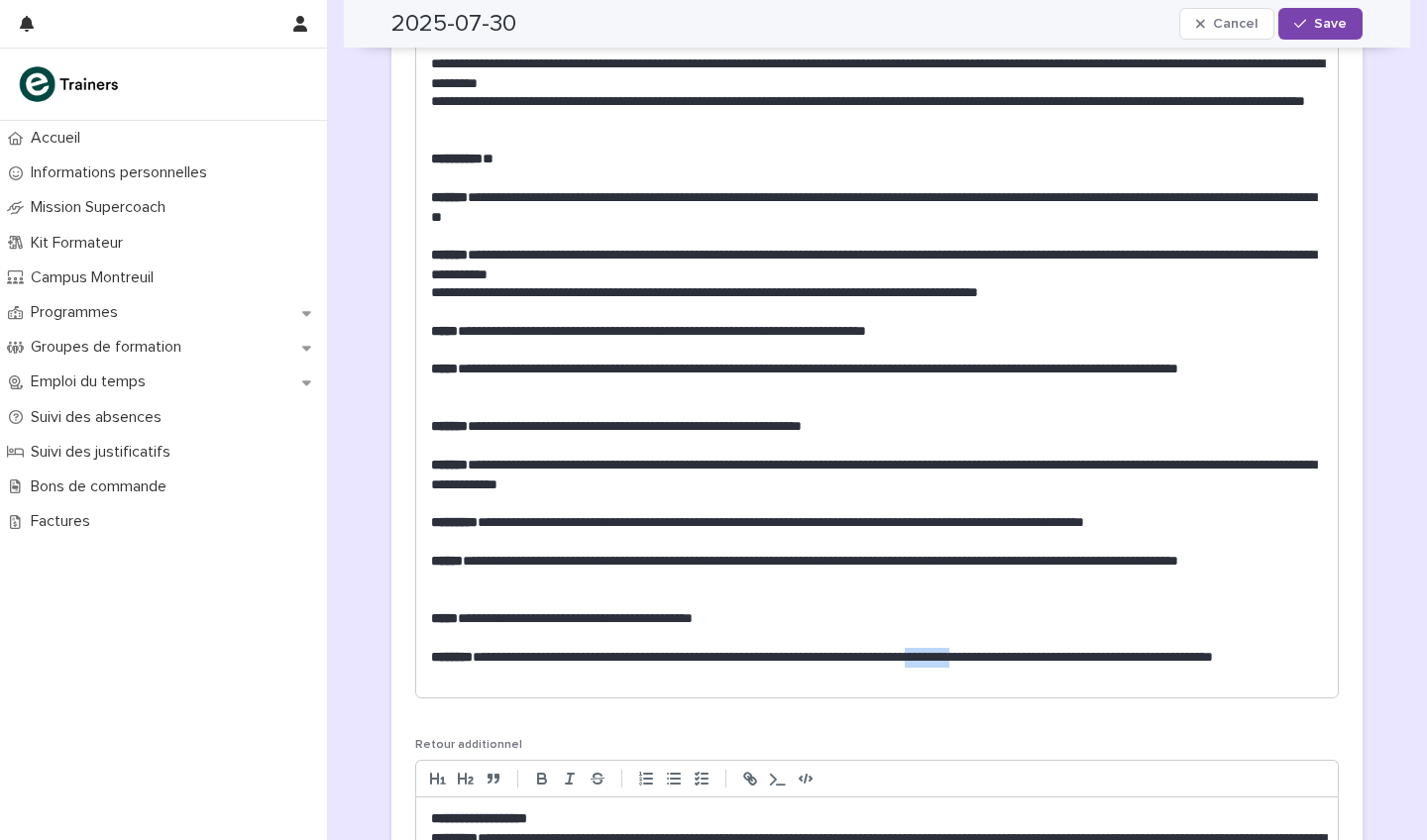 drag, startPoint x: 1074, startPoint y: 639, endPoint x: 1014, endPoint y: 638, distance: 60.008333 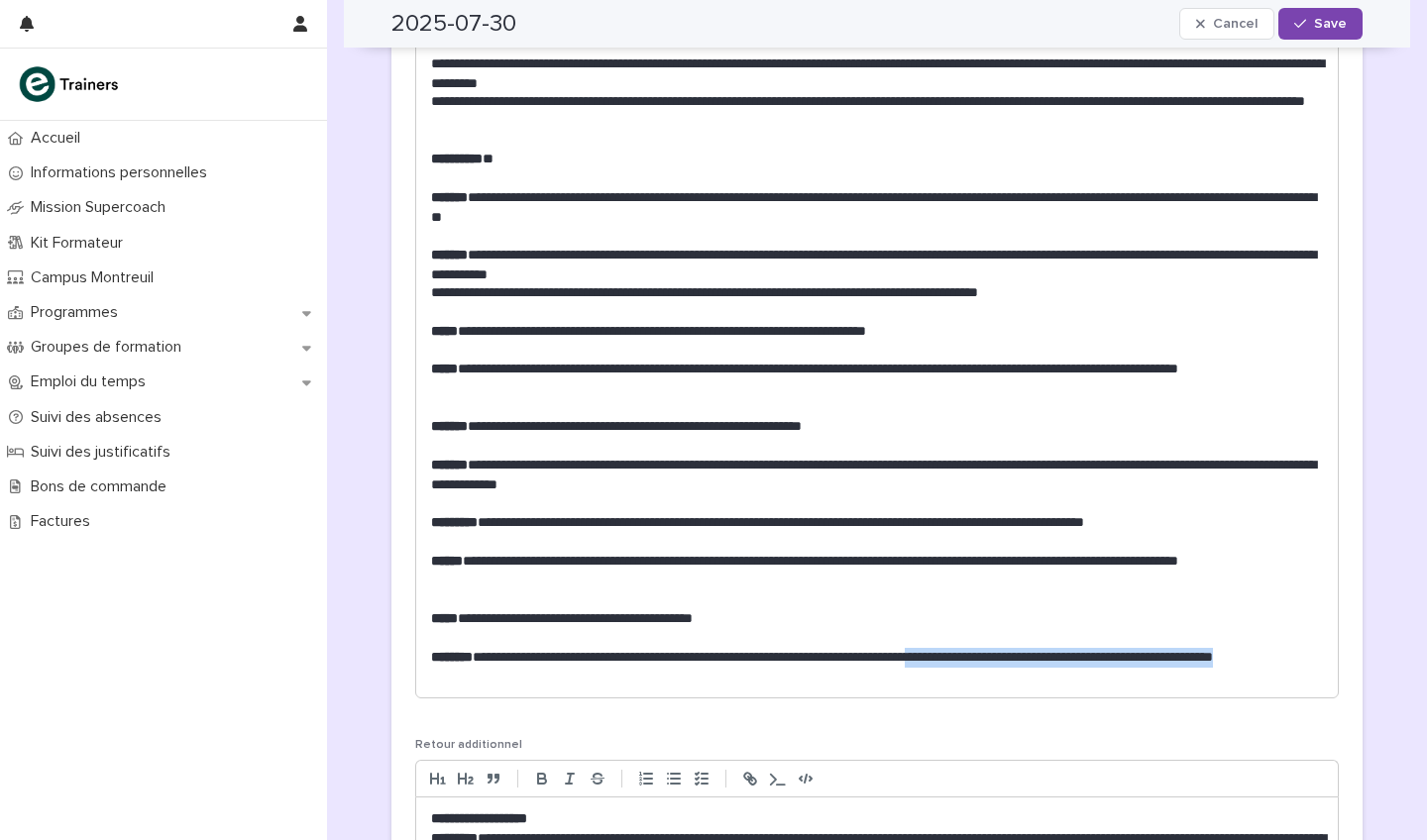 drag, startPoint x: 1026, startPoint y: 666, endPoint x: 1010, endPoint y: 645, distance: 26.400758 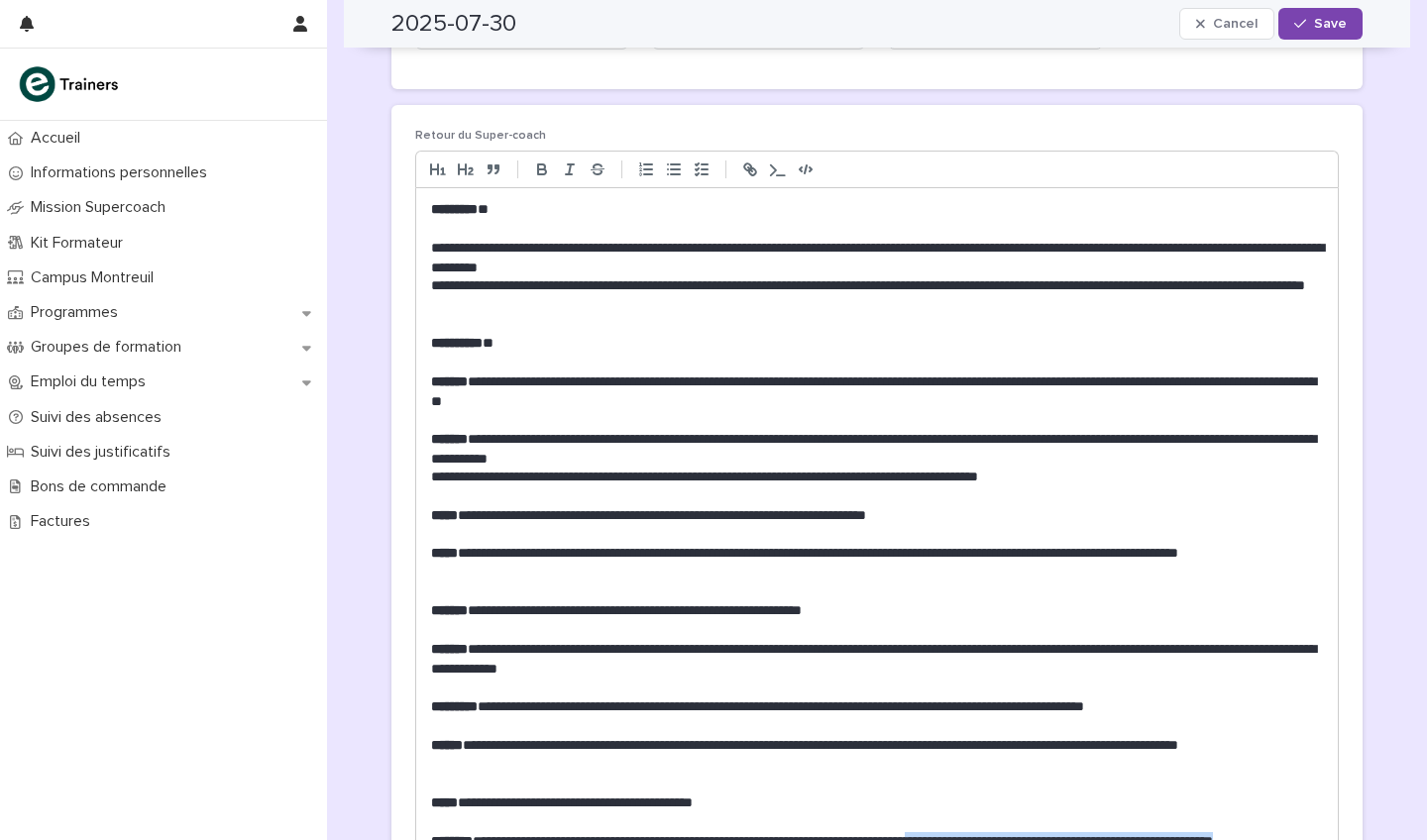 scroll, scrollTop: 323, scrollLeft: 0, axis: vertical 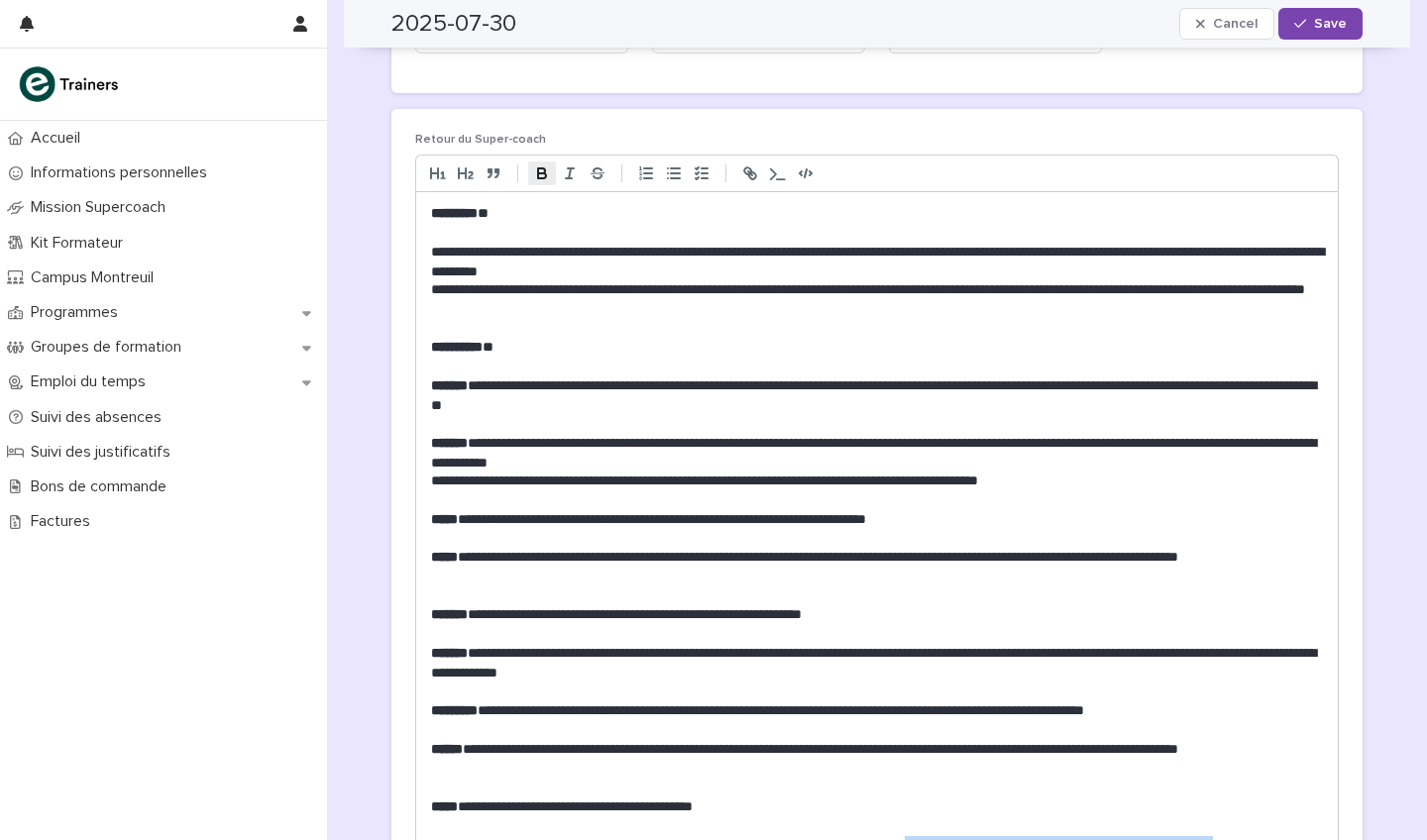 click 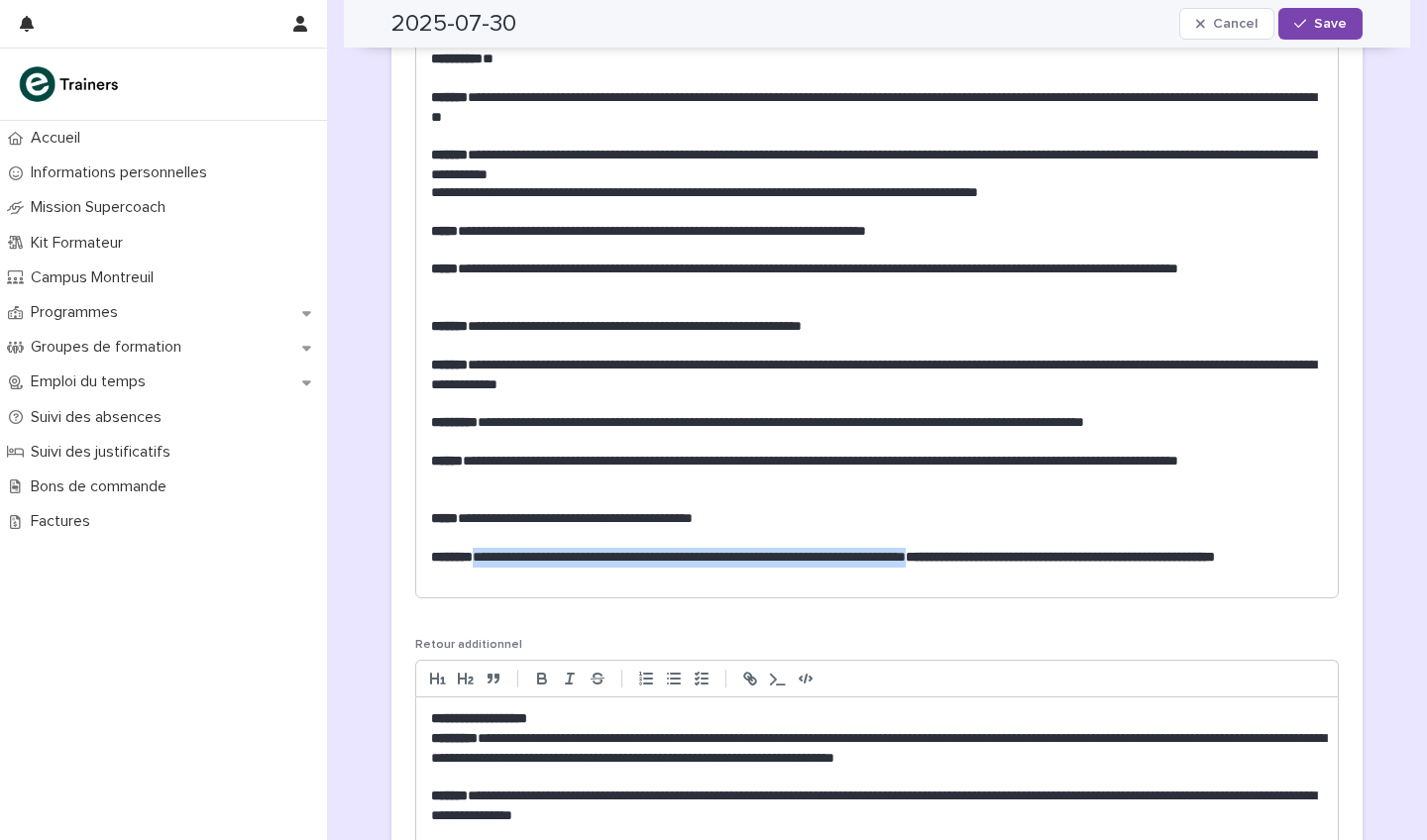 scroll, scrollTop: 613, scrollLeft: 0, axis: vertical 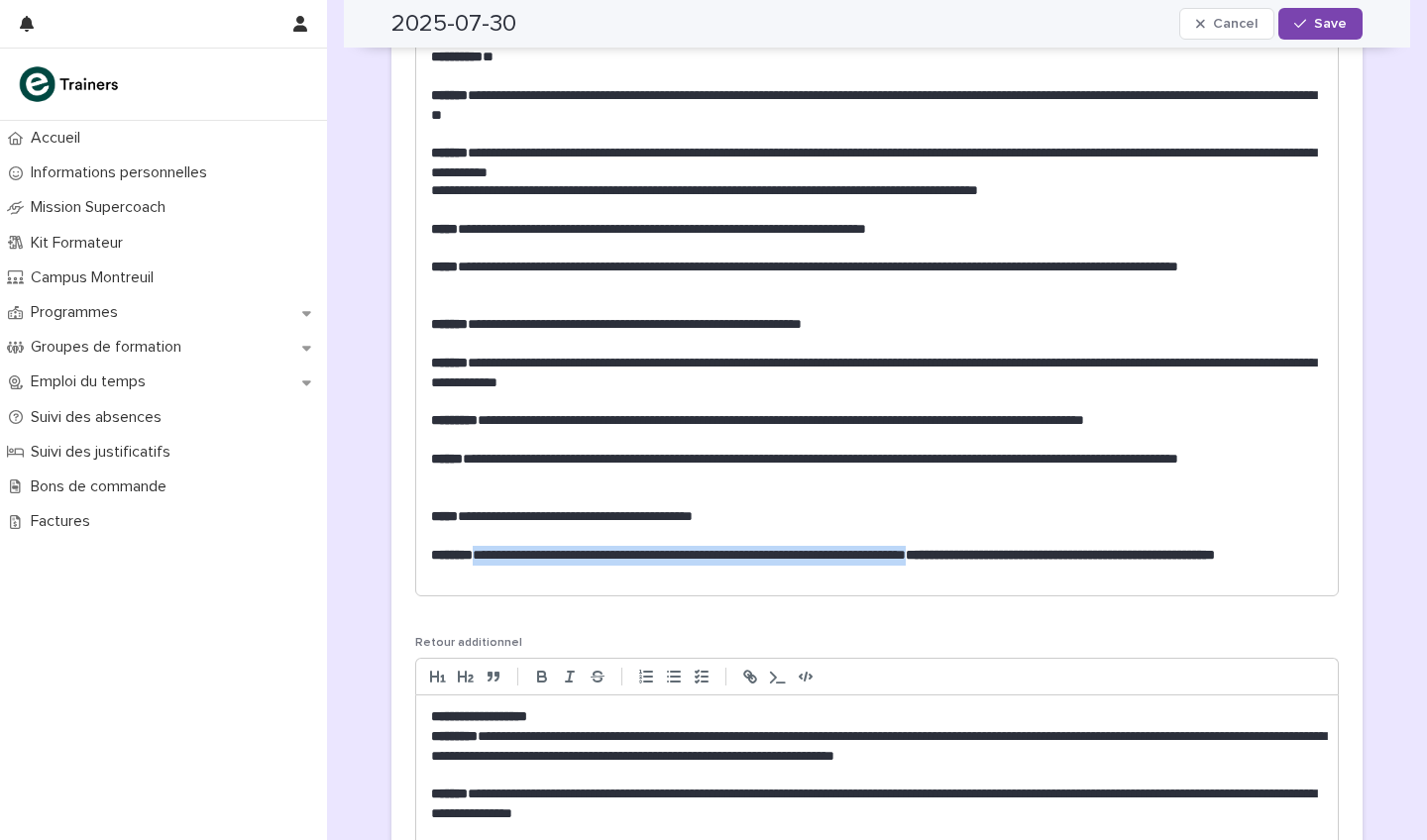 click on "**********" at bounding box center (877, 565) 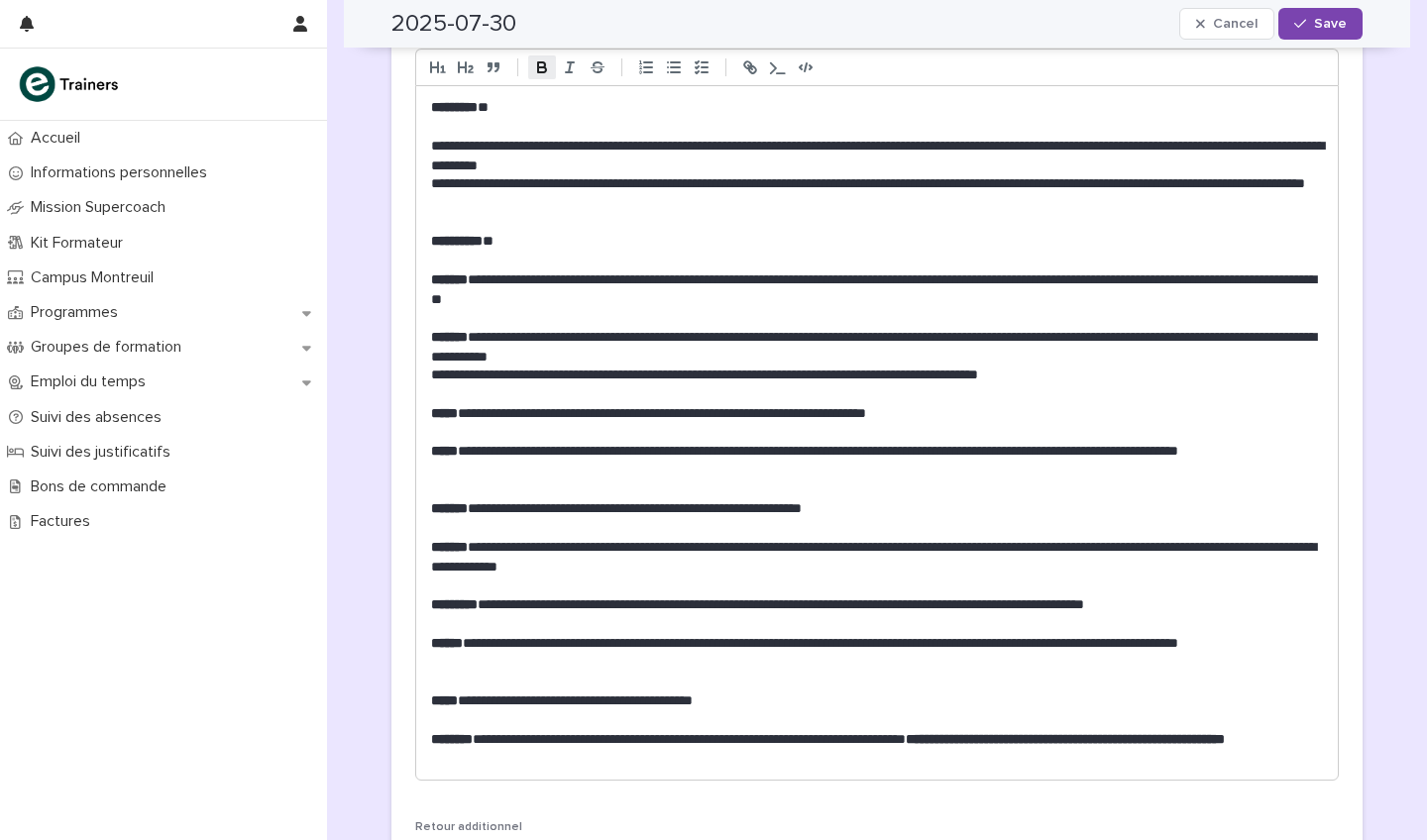 scroll, scrollTop: 400, scrollLeft: 0, axis: vertical 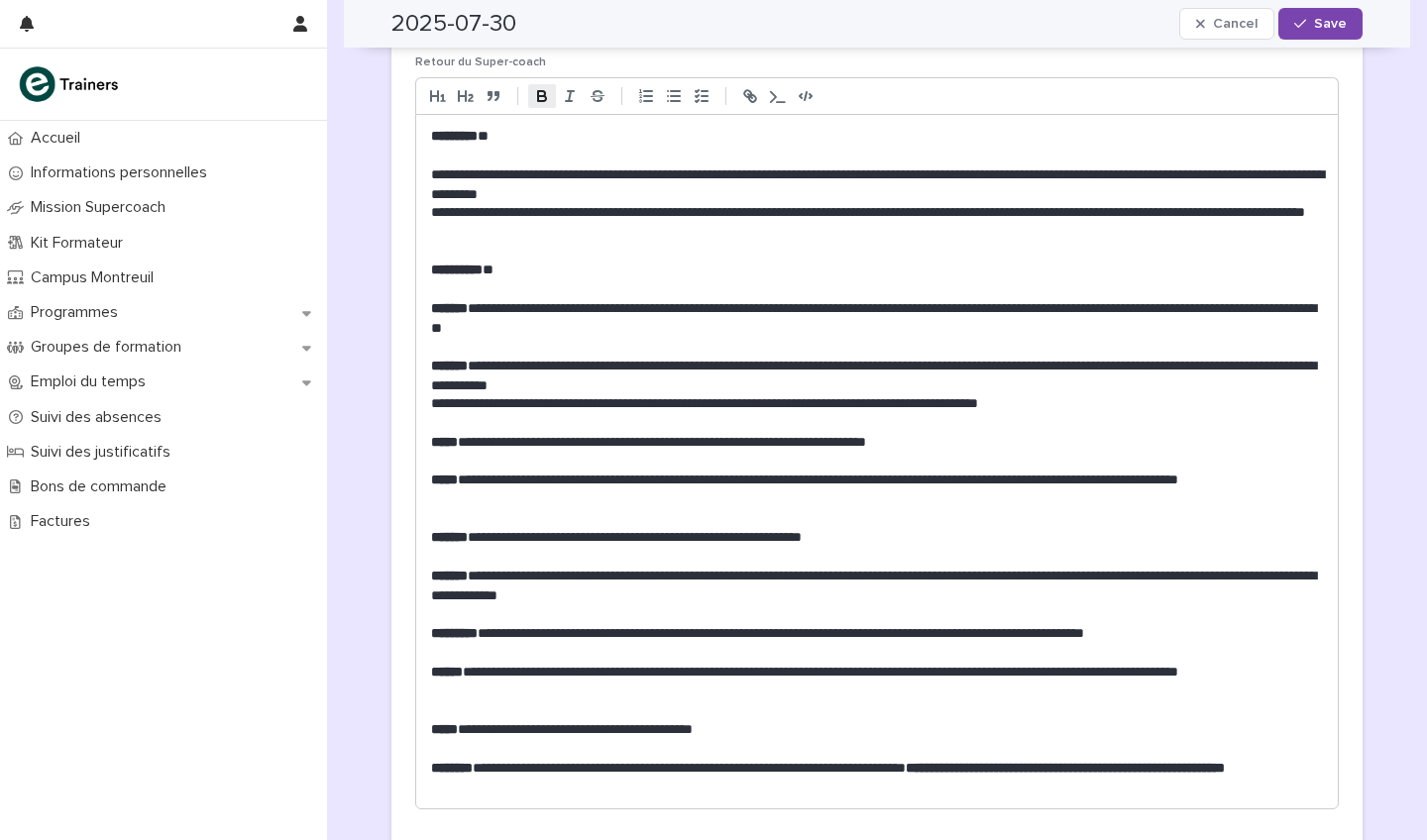 click at bounding box center [542, 96] 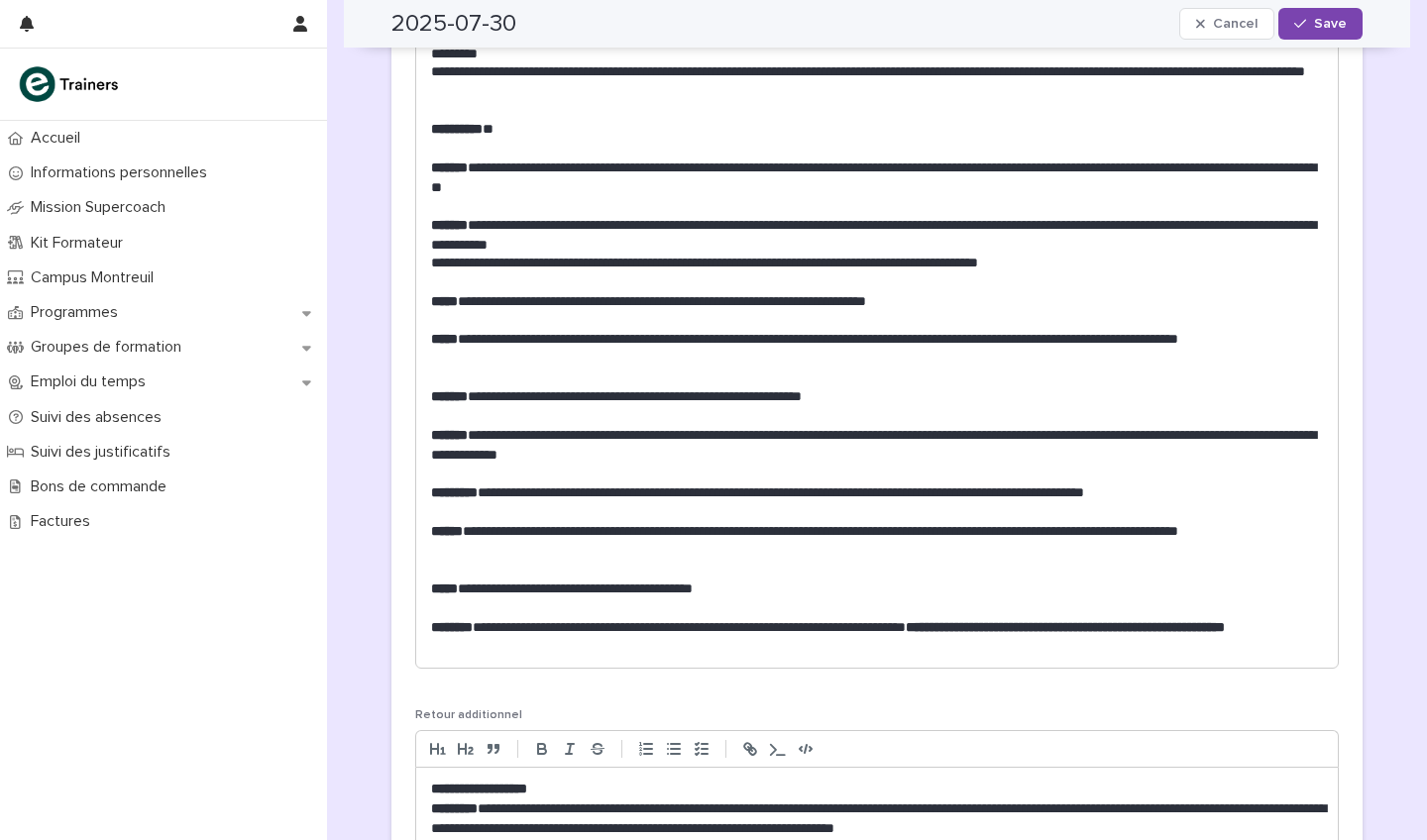 scroll, scrollTop: 544, scrollLeft: 0, axis: vertical 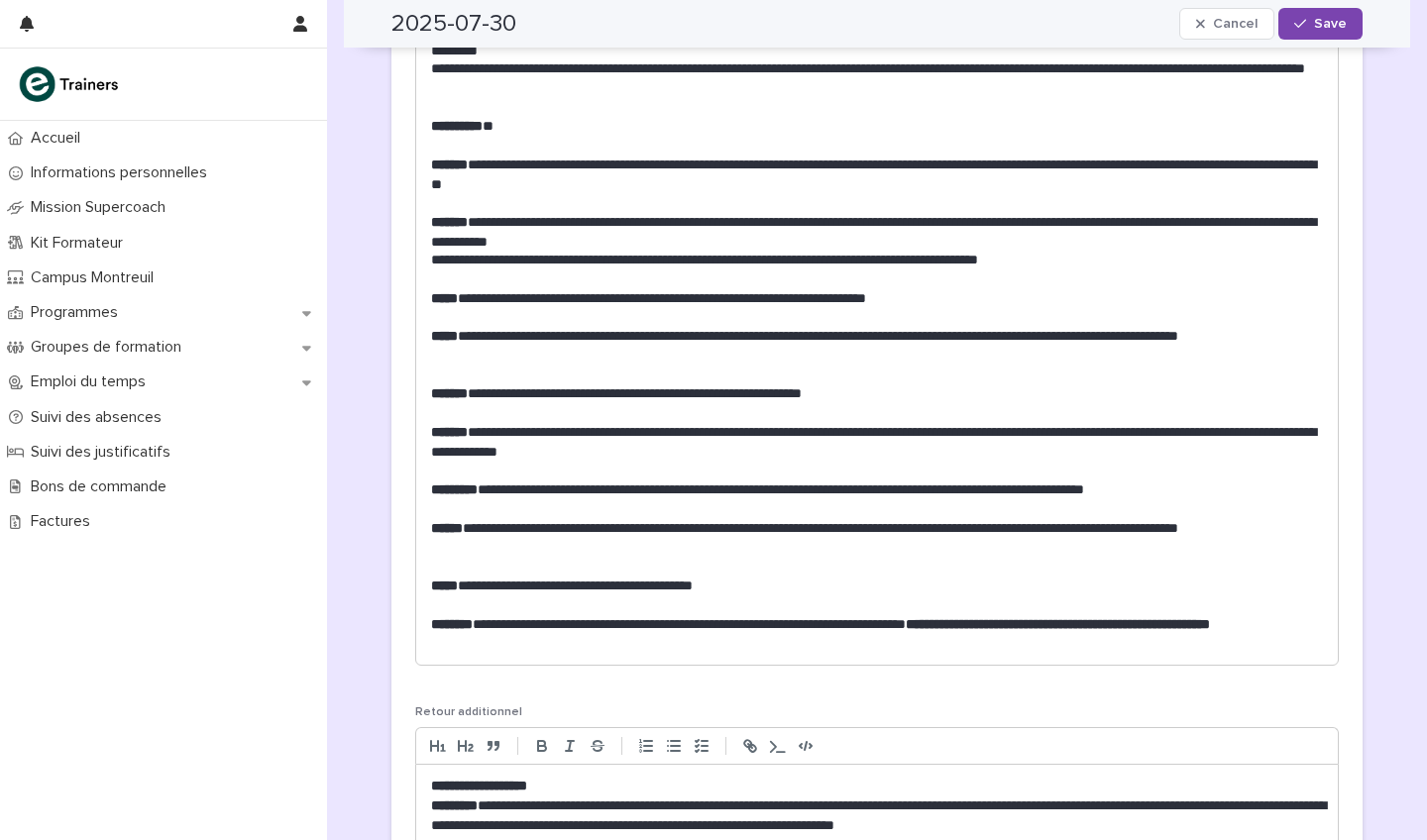 click on "**********" at bounding box center [877, 634] 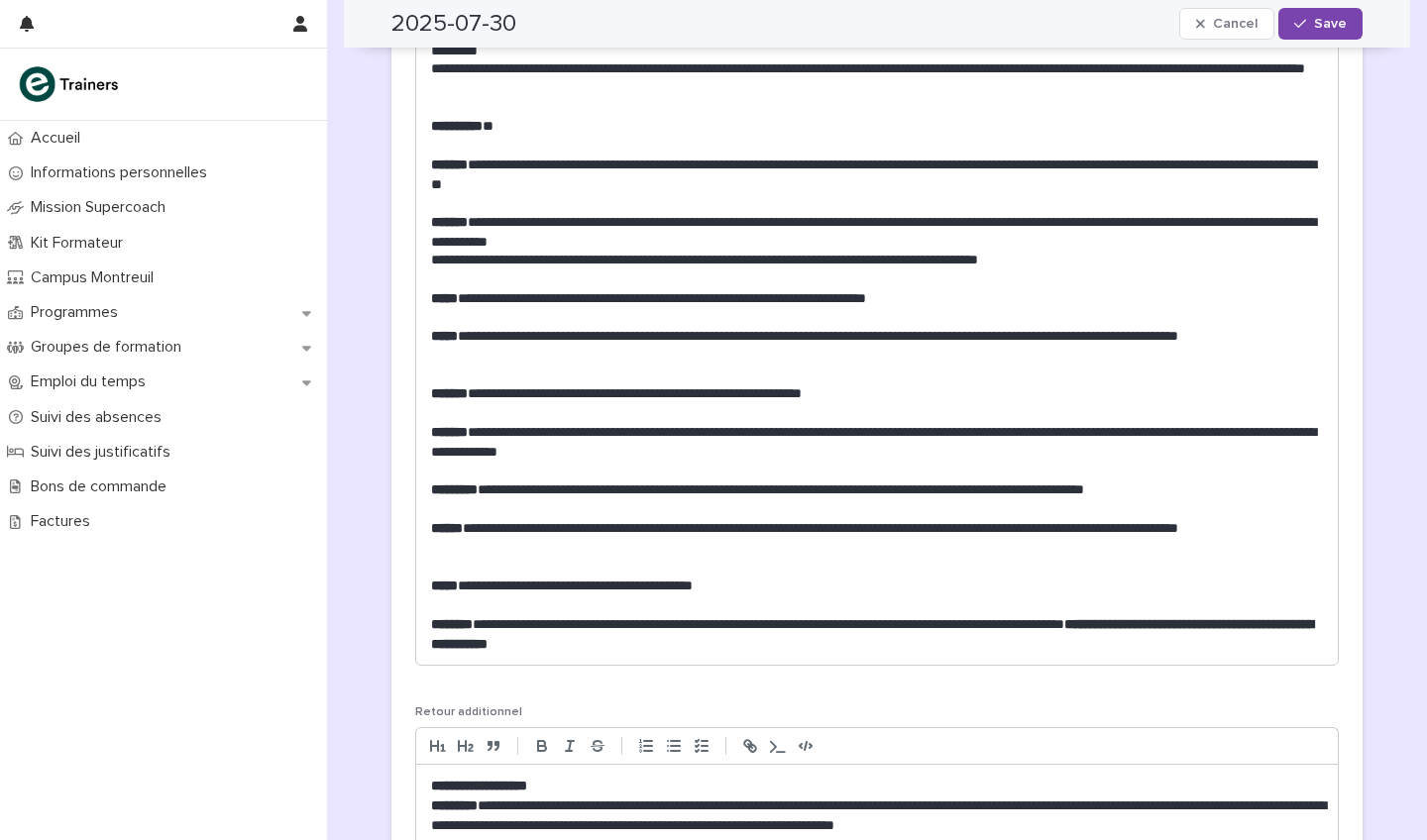 click on "**********" at bounding box center [877, 634] 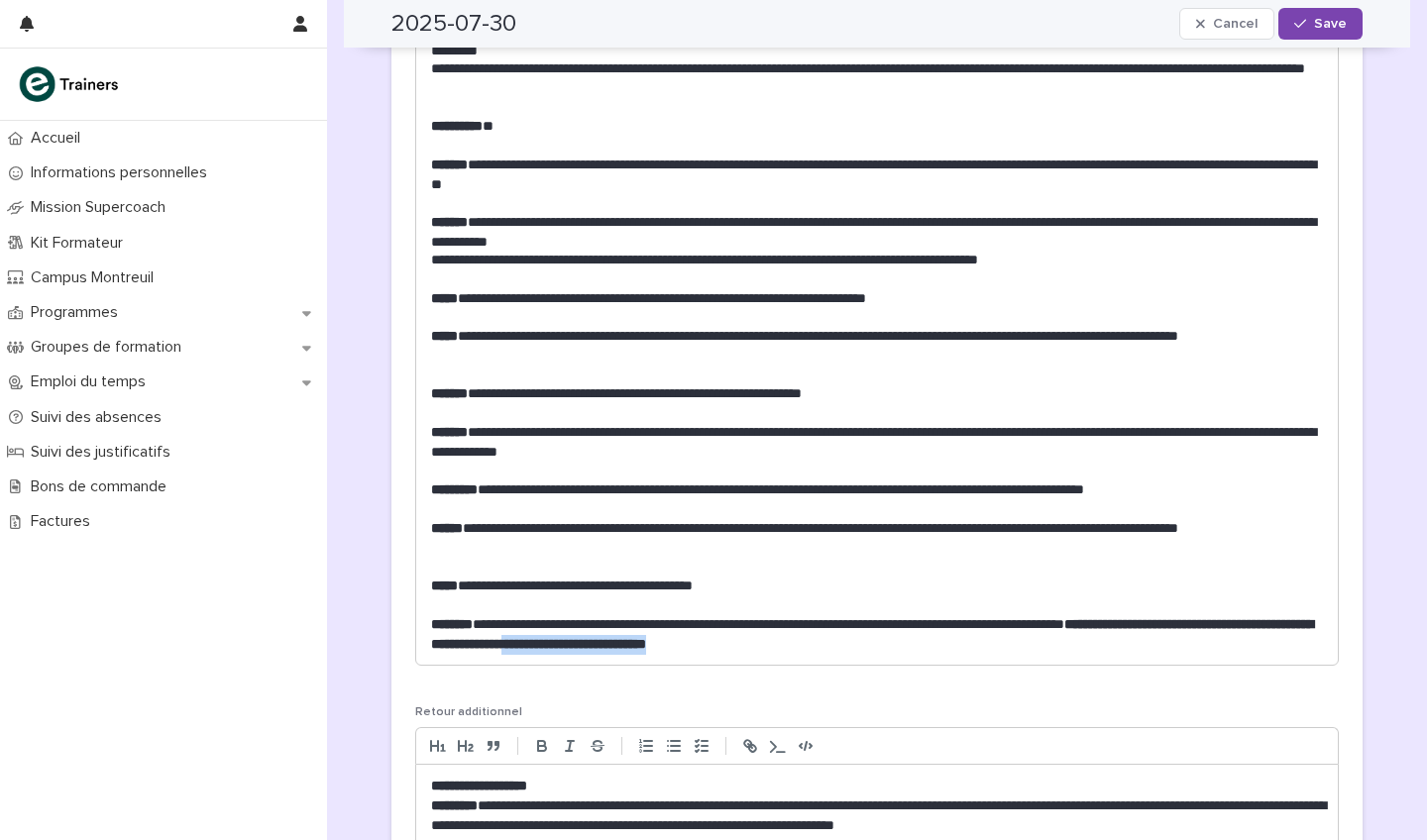 drag, startPoint x: 883, startPoint y: 626, endPoint x: 689, endPoint y: 630, distance: 194.04123 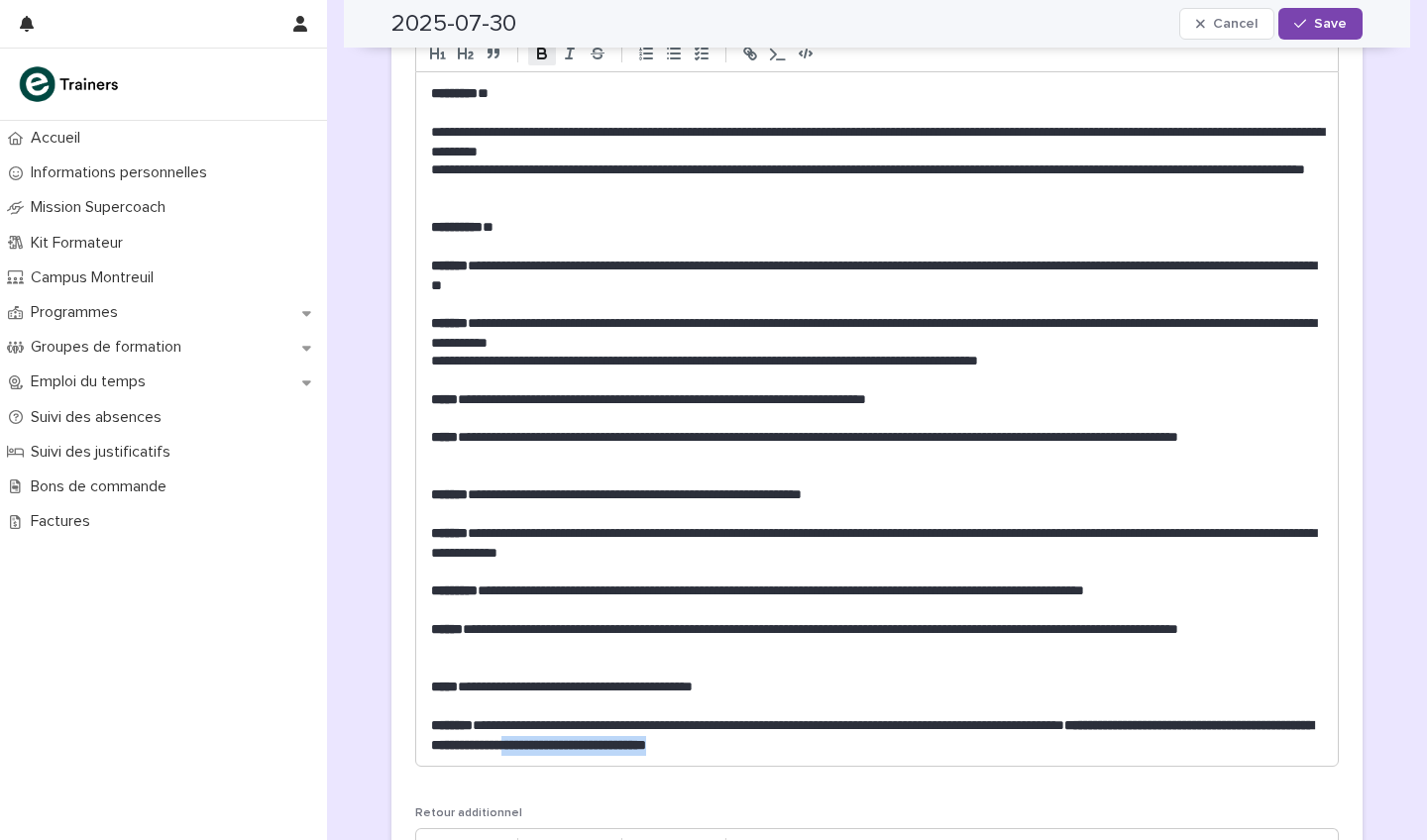 scroll, scrollTop: 442, scrollLeft: 0, axis: vertical 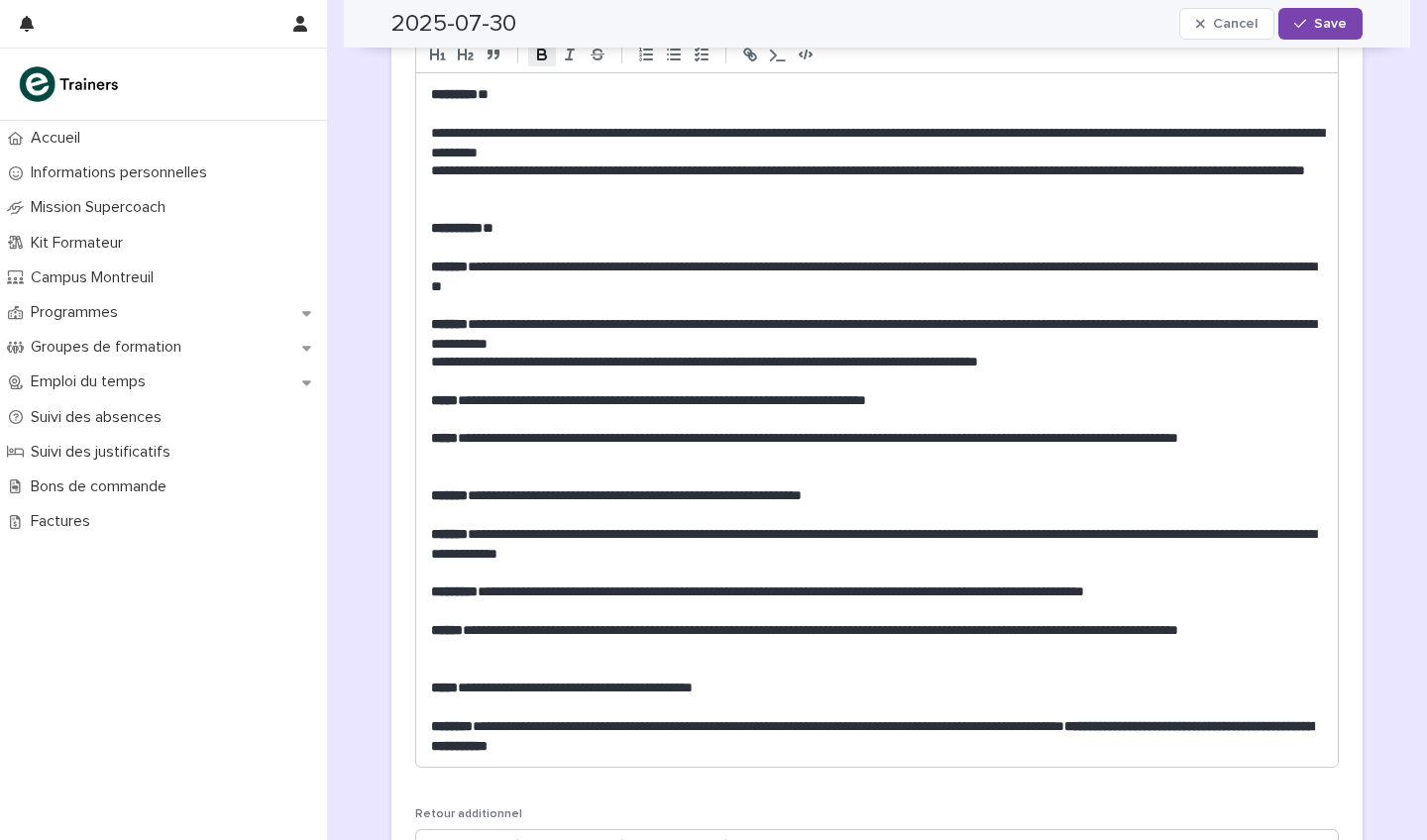 click on "**********" at bounding box center (877, 736) 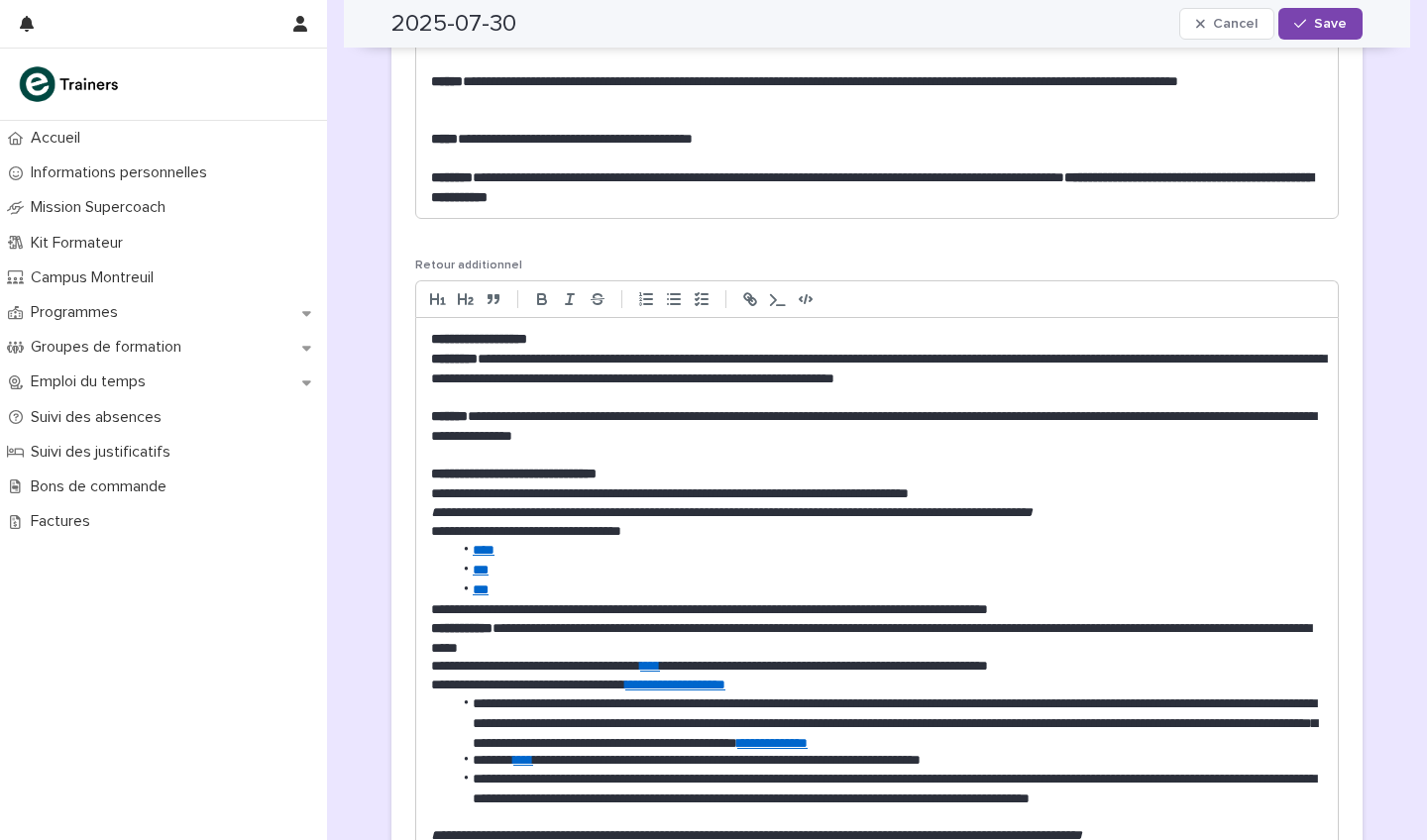 scroll, scrollTop: 996, scrollLeft: 0, axis: vertical 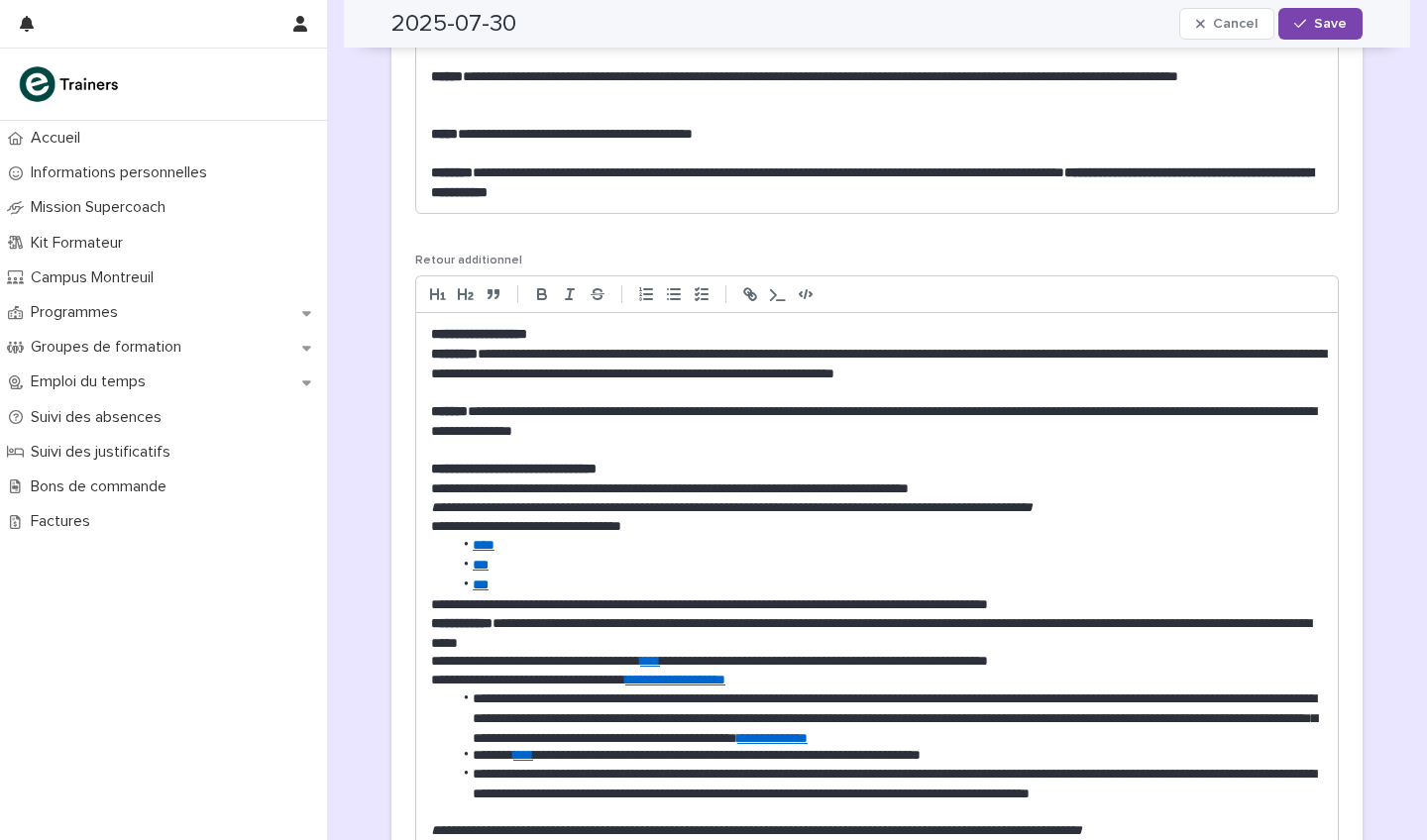 click on "**********" at bounding box center (877, 17) 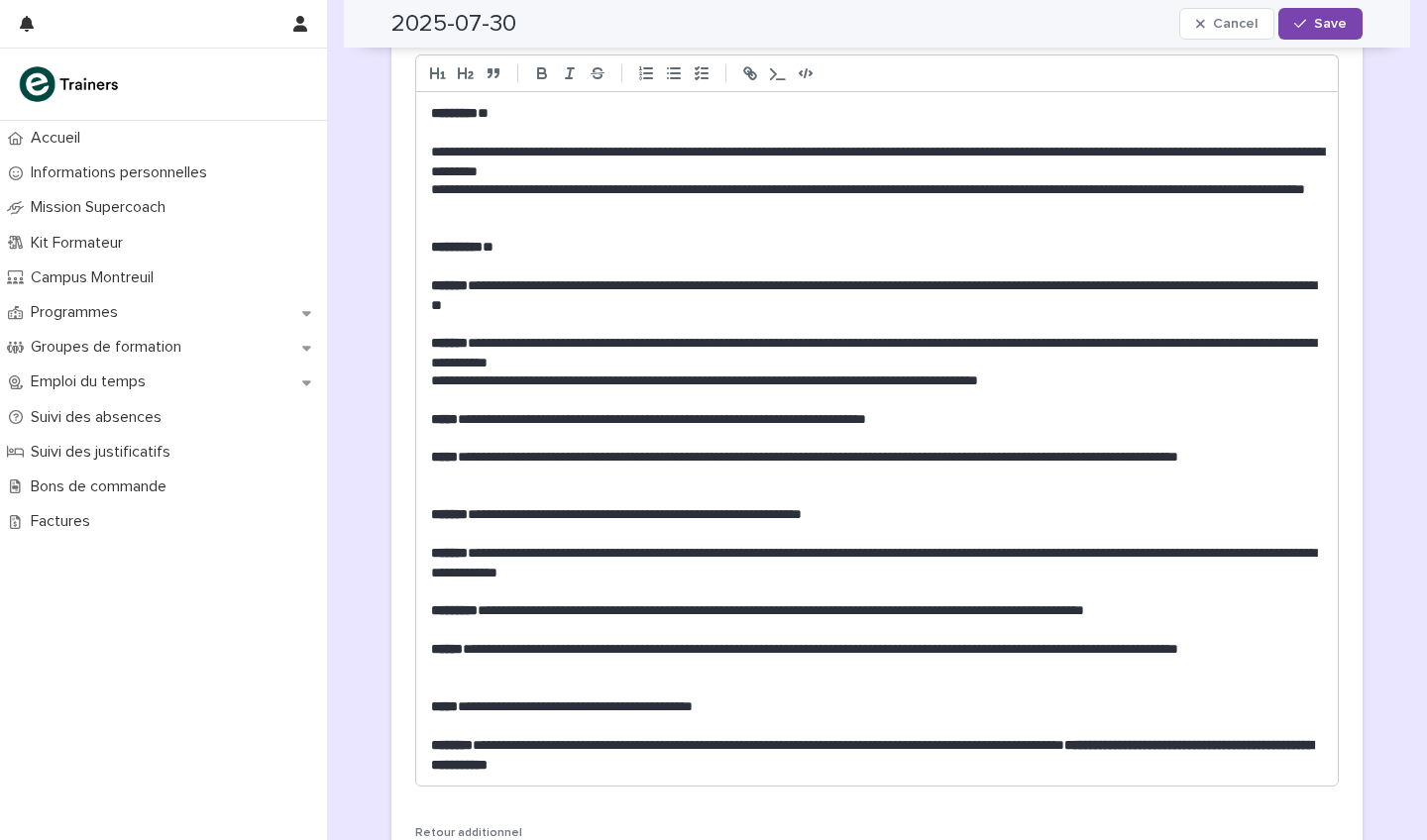 scroll, scrollTop: 533, scrollLeft: 0, axis: vertical 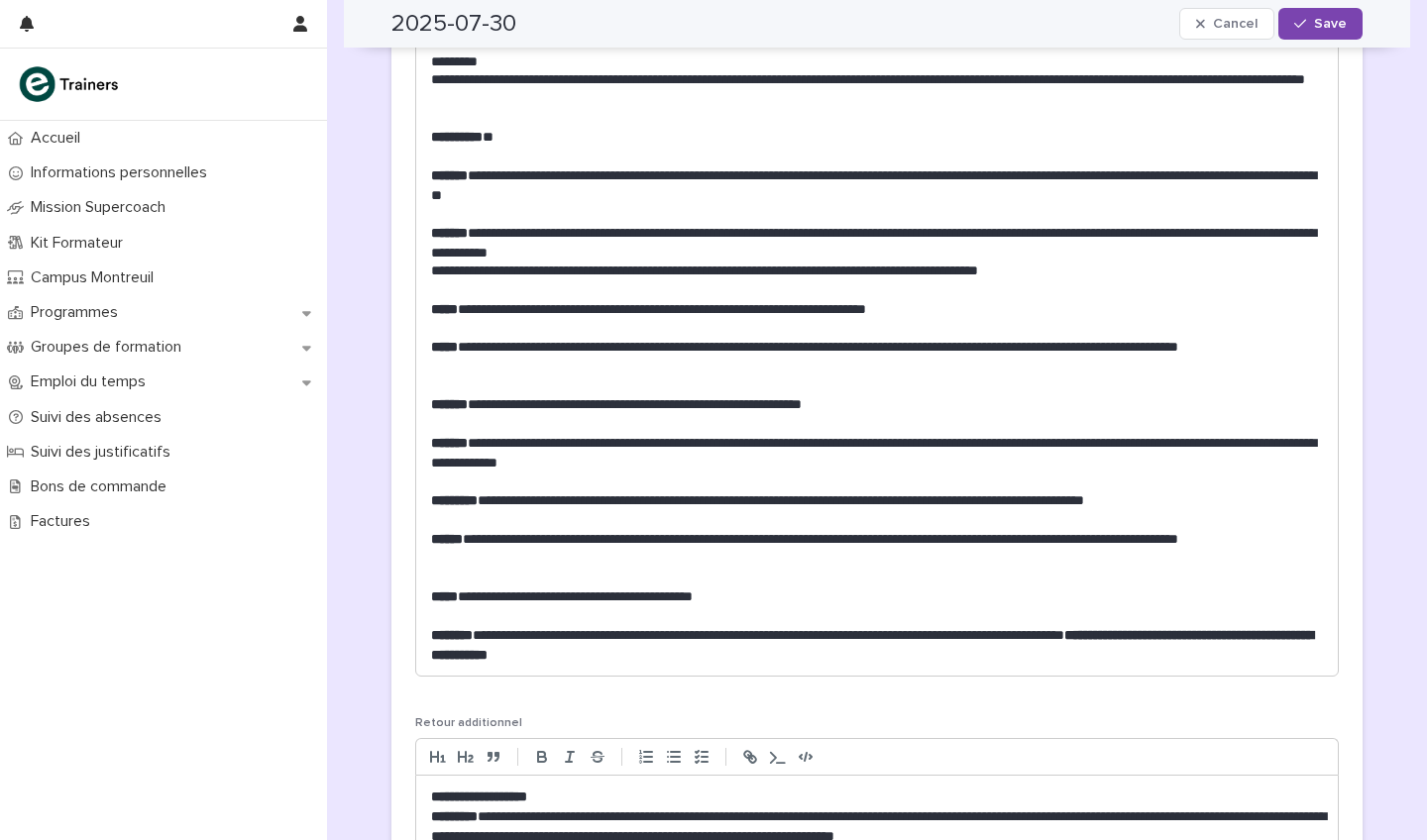 click on "**********" at bounding box center [877, 453] 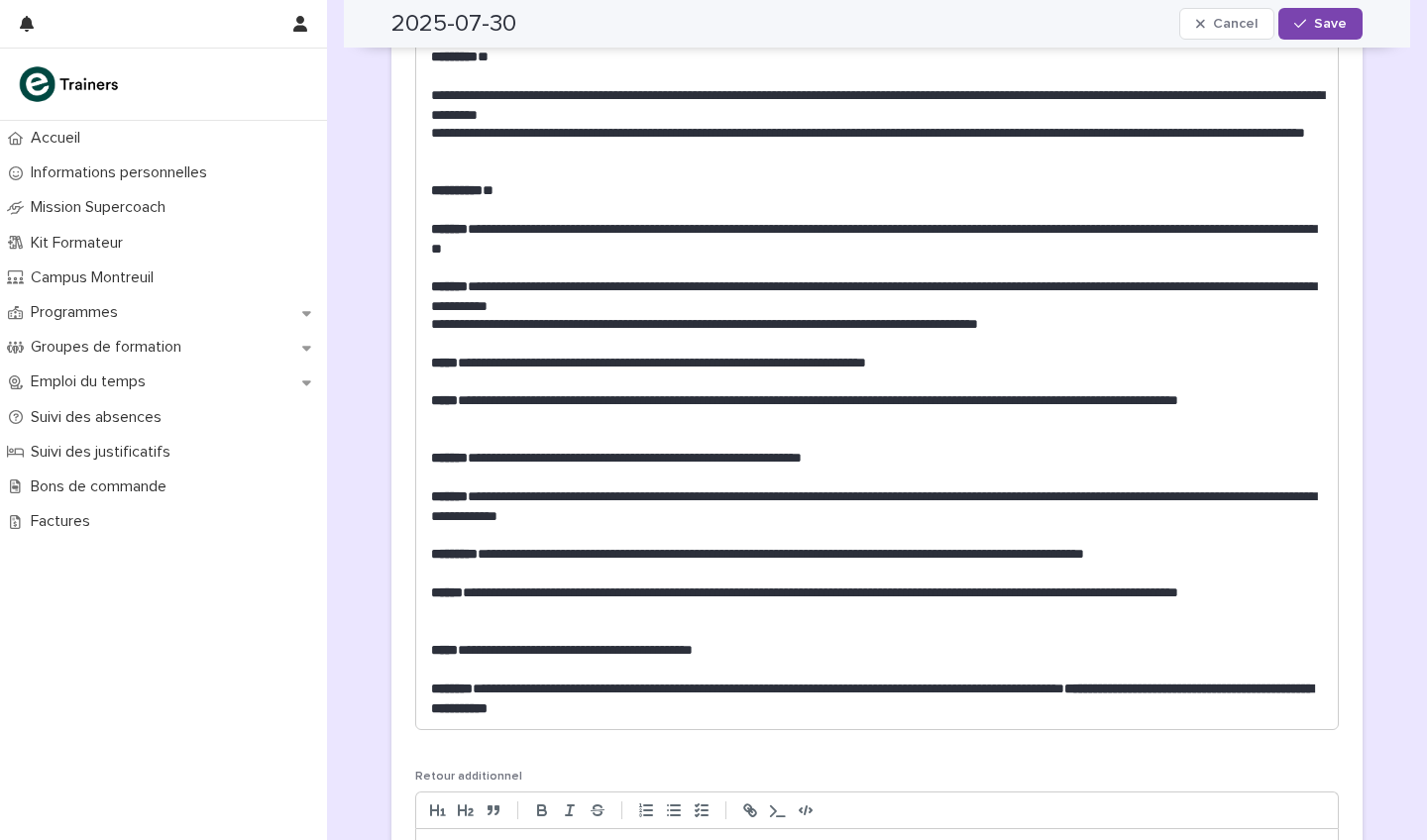 scroll, scrollTop: 478, scrollLeft: 0, axis: vertical 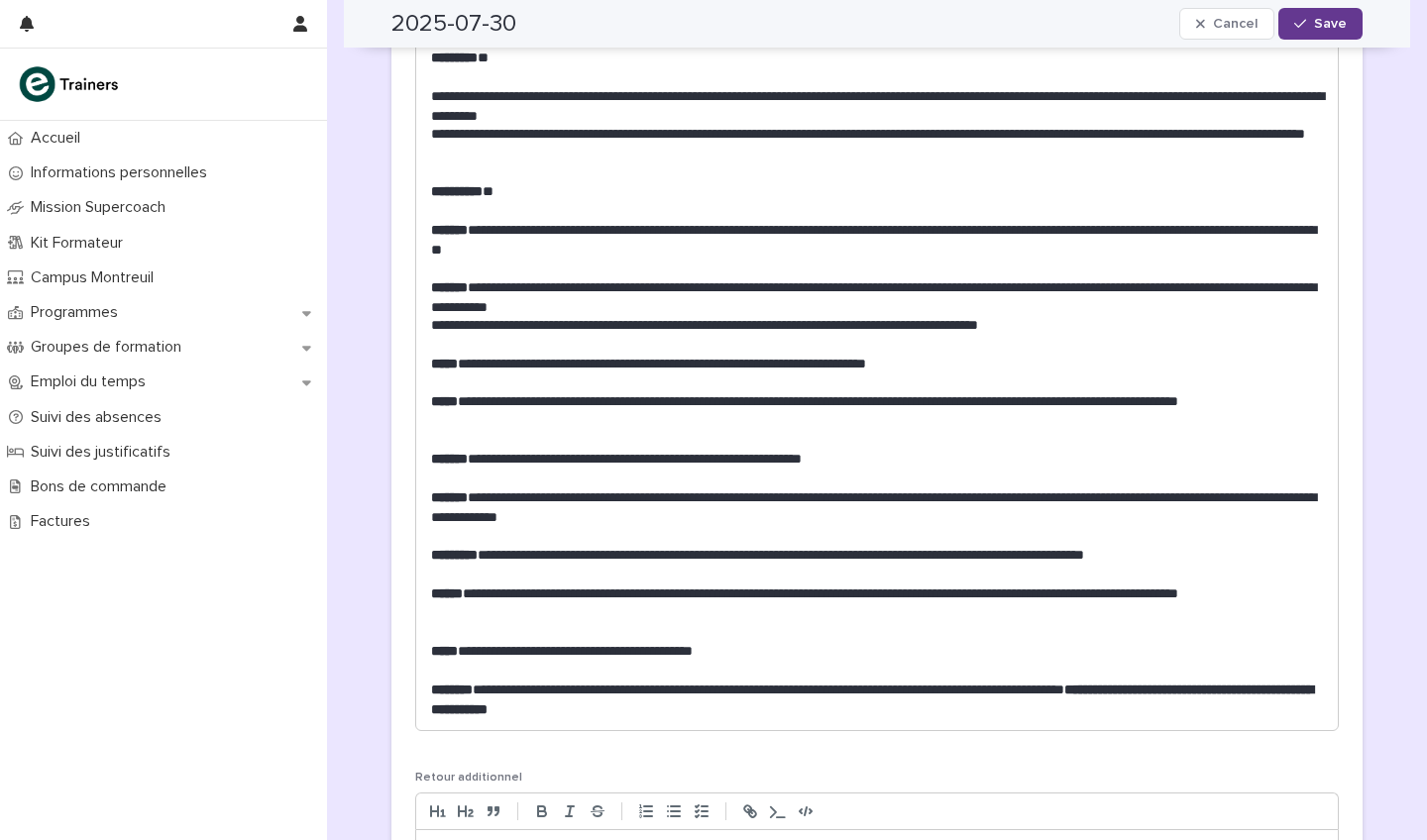 click on "Save" at bounding box center (1320, 24) 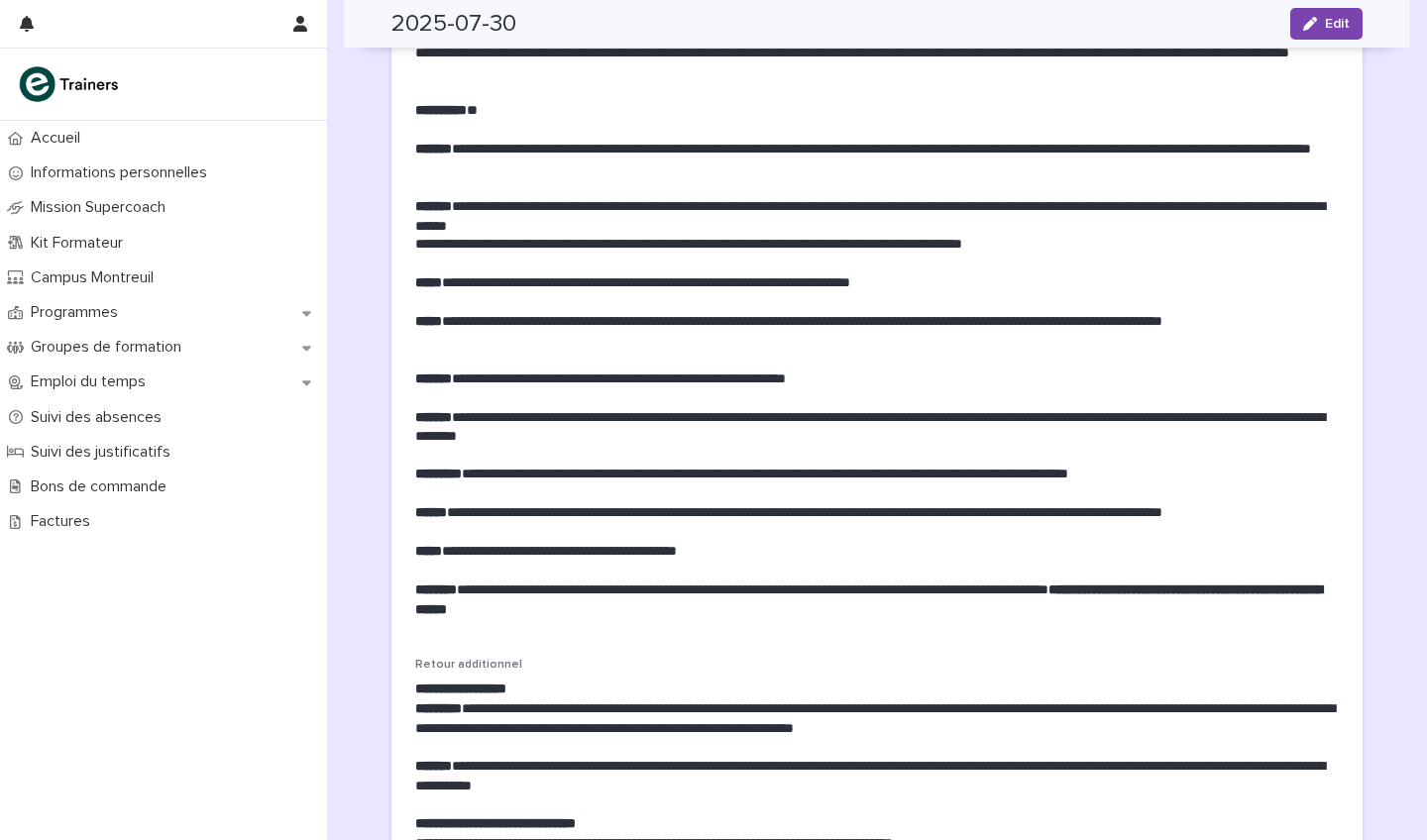 scroll, scrollTop: 0, scrollLeft: 0, axis: both 